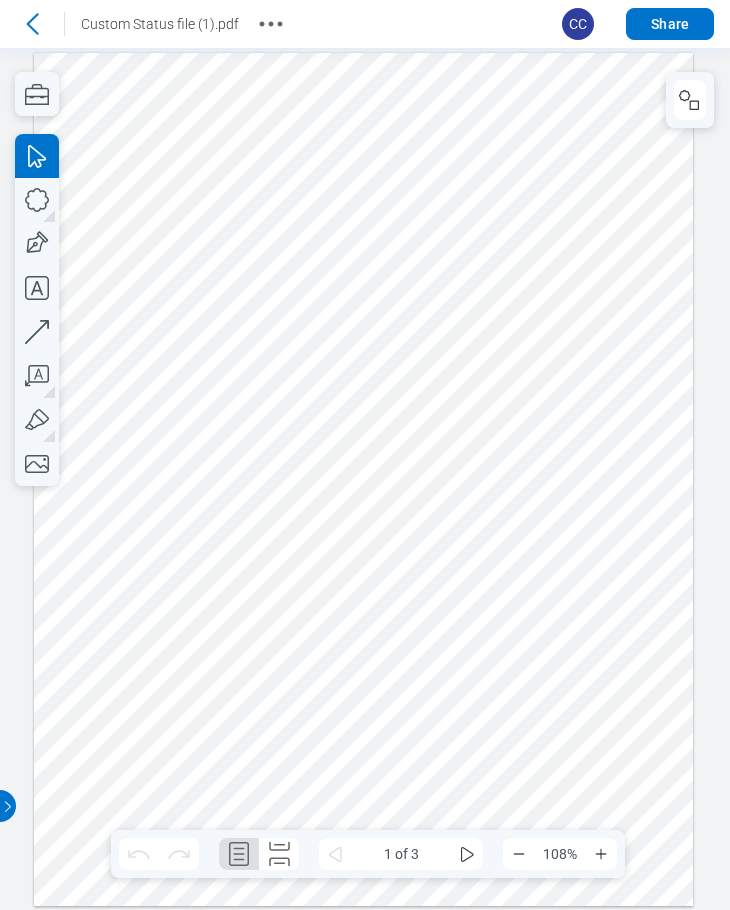 scroll, scrollTop: 0, scrollLeft: 0, axis: both 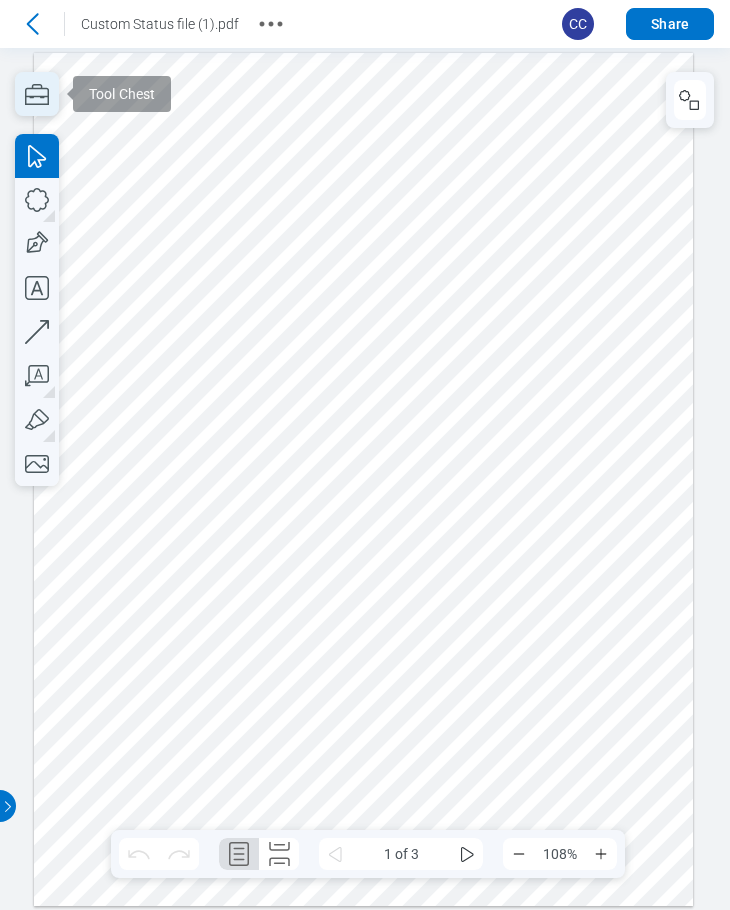 click 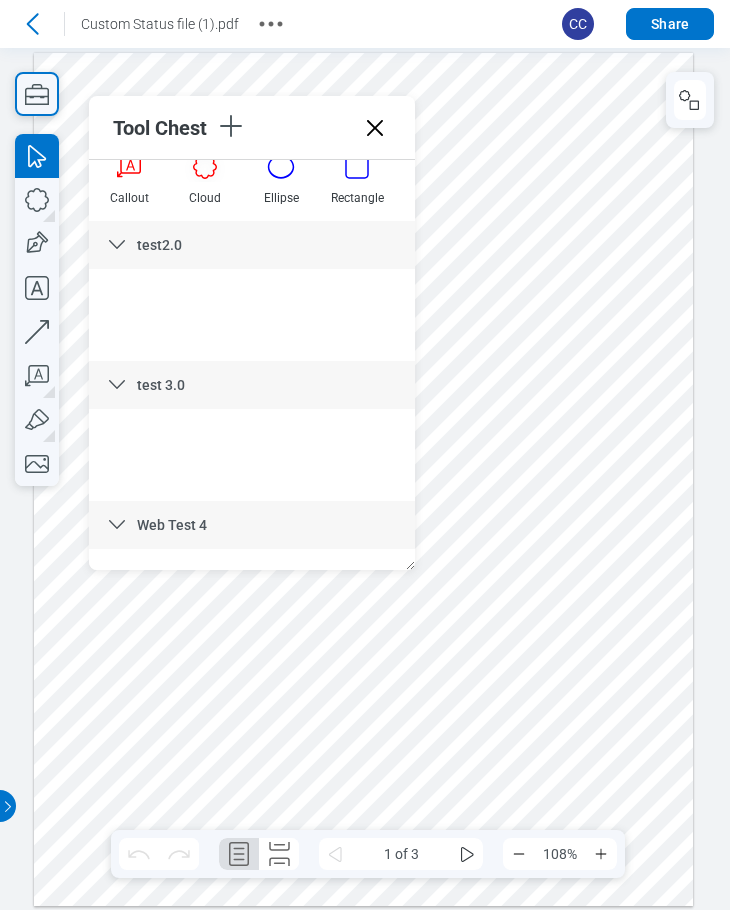 scroll, scrollTop: 442, scrollLeft: 0, axis: vertical 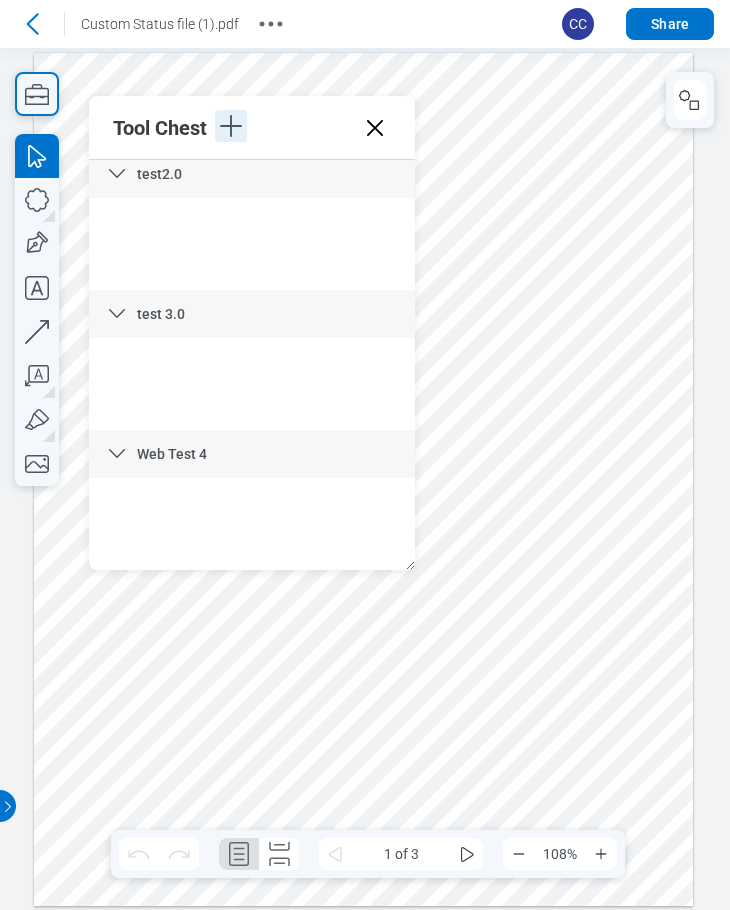 click 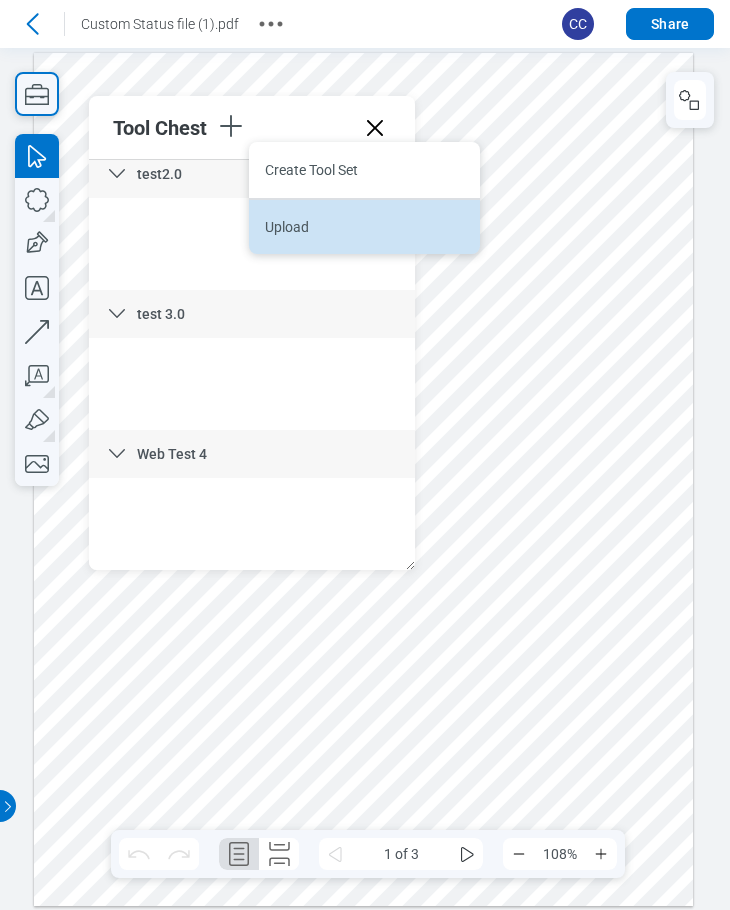 drag, startPoint x: 306, startPoint y: 180, endPoint x: 478, endPoint y: 200, distance: 173.15889 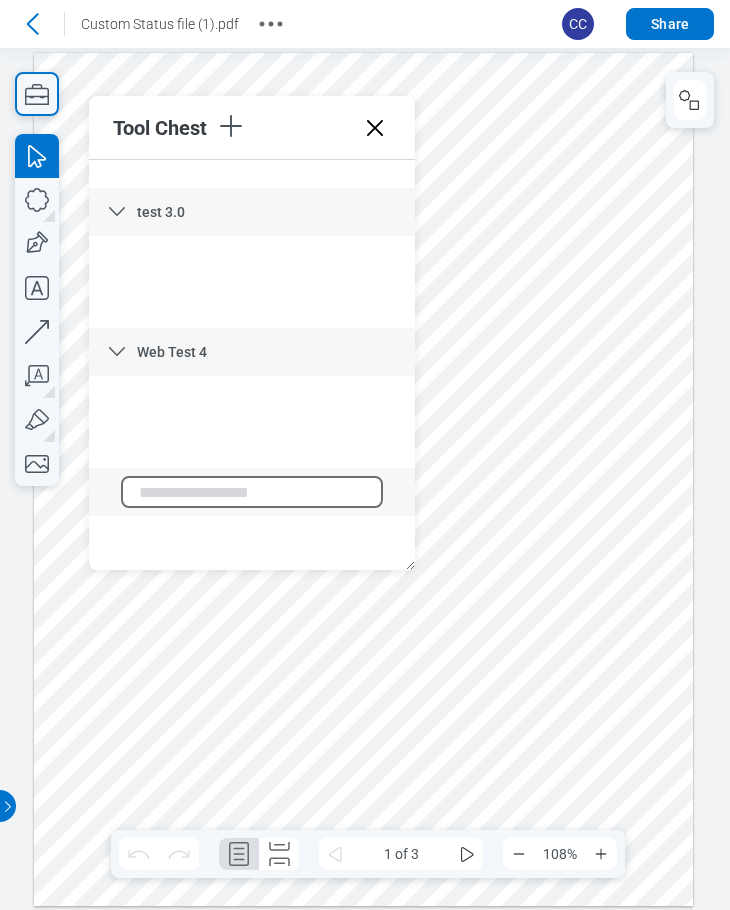 scroll, scrollTop: 852, scrollLeft: 0, axis: vertical 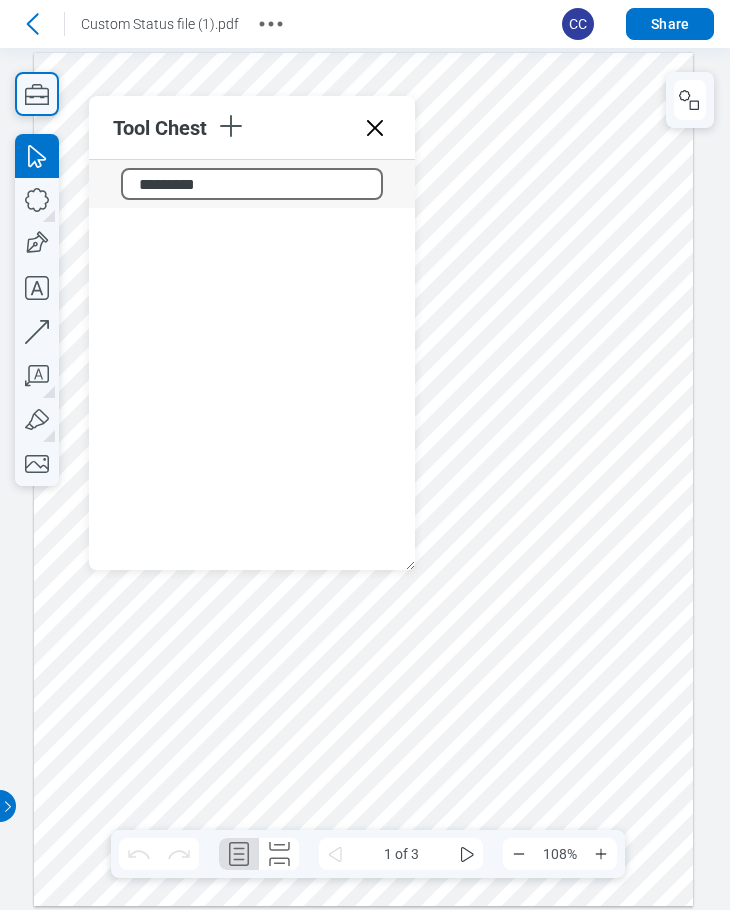 type on "**********" 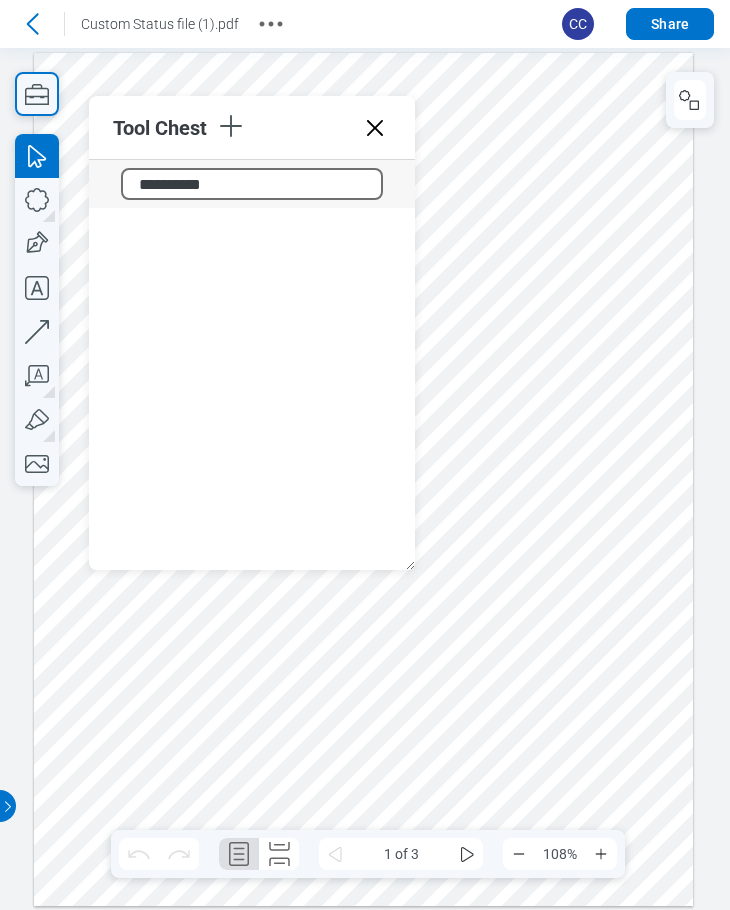 scroll, scrollTop: 582, scrollLeft: 0, axis: vertical 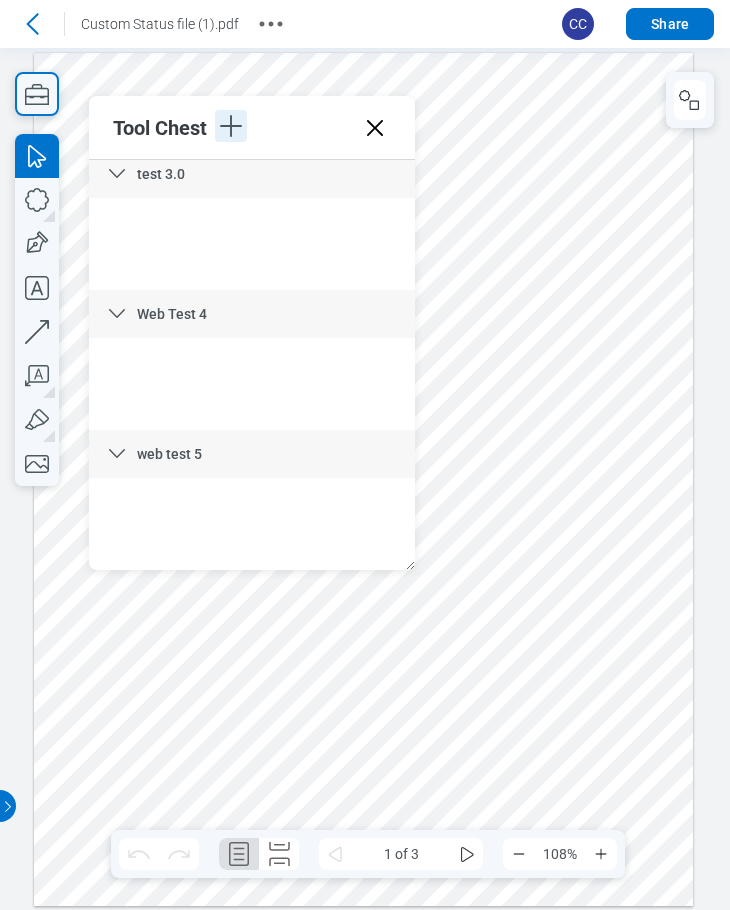 click 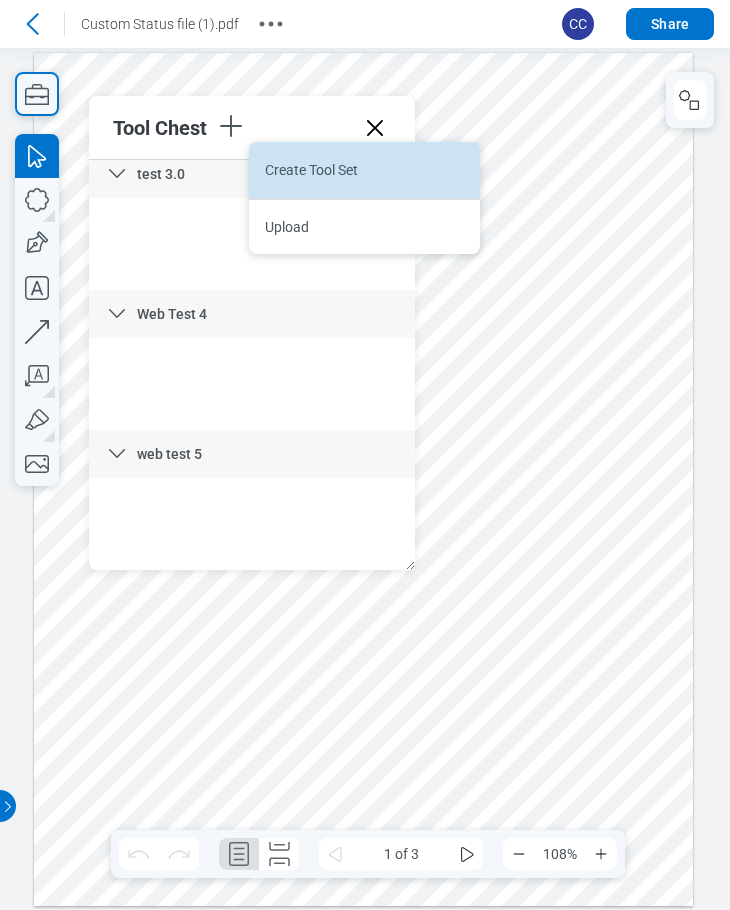 drag, startPoint x: 324, startPoint y: 176, endPoint x: 364, endPoint y: 187, distance: 41.484936 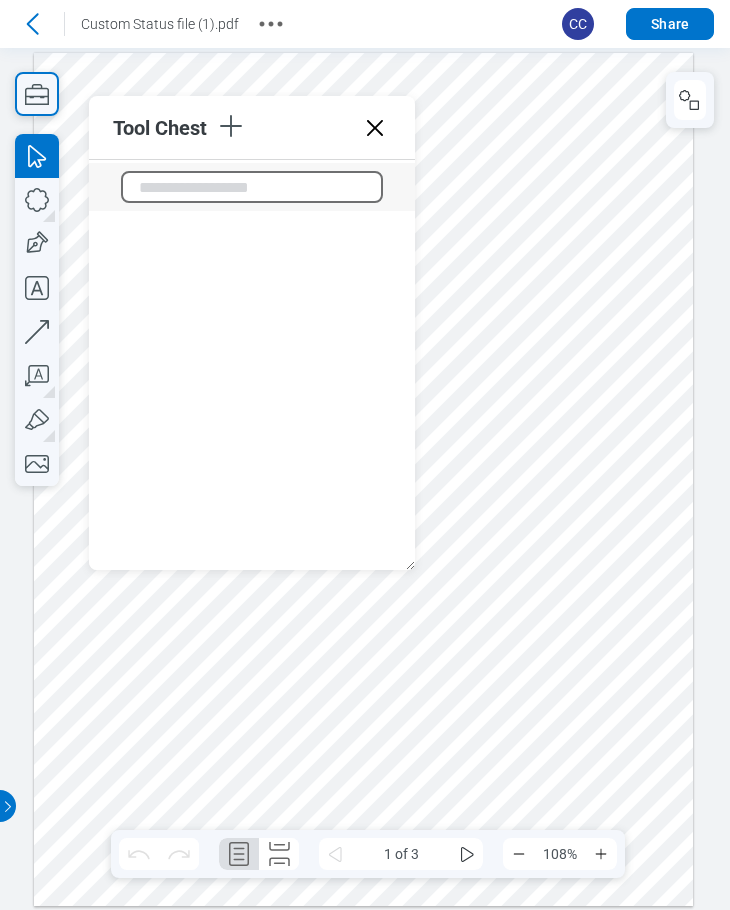 scroll, scrollTop: 992, scrollLeft: 0, axis: vertical 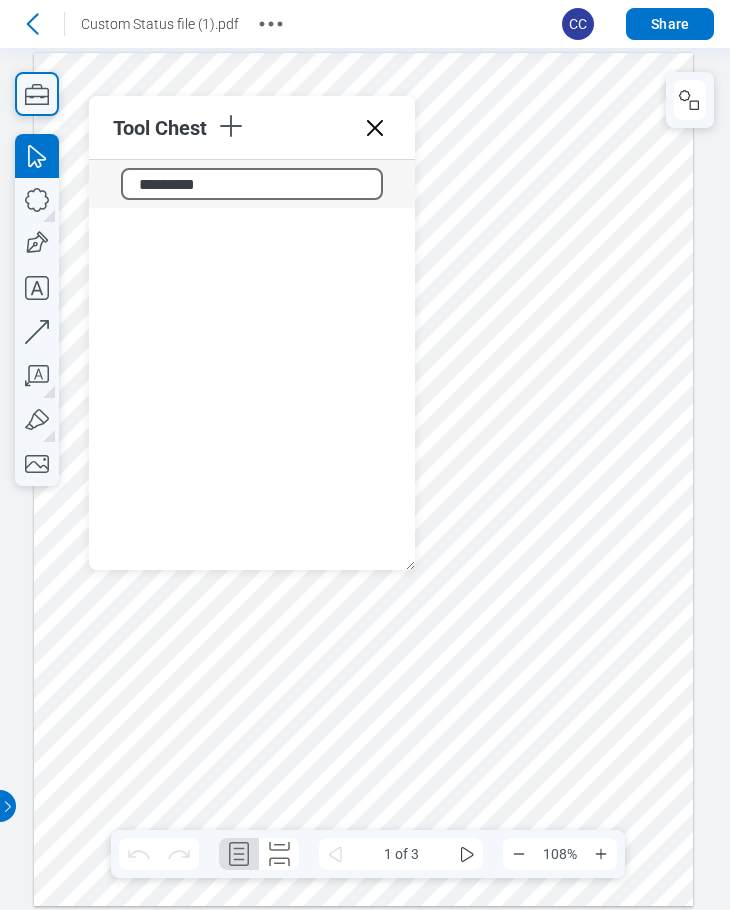 type on "**********" 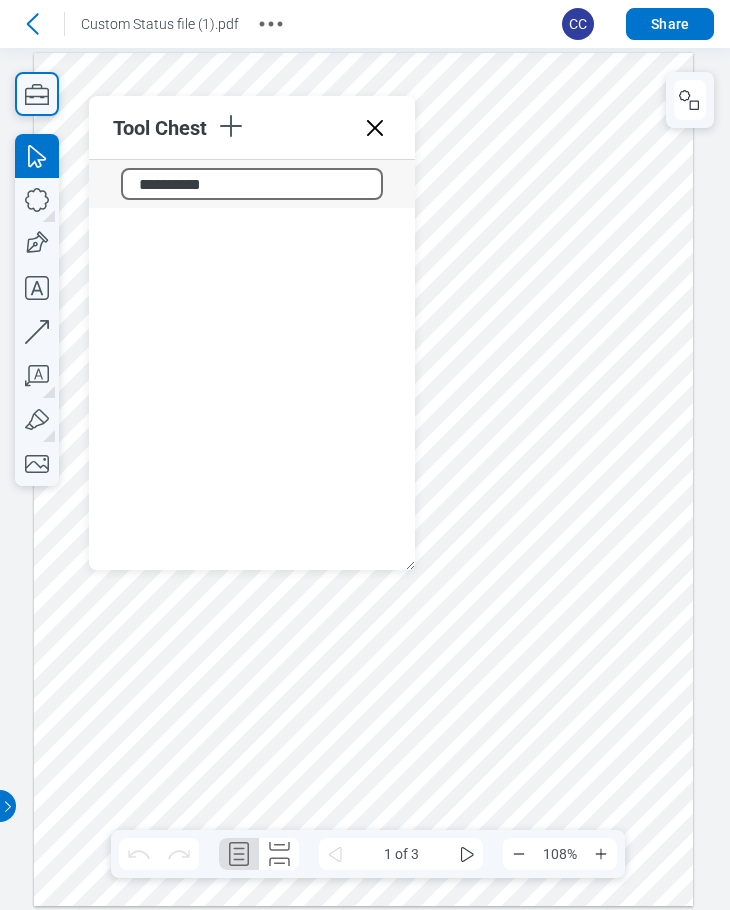 scroll, scrollTop: 722, scrollLeft: 0, axis: vertical 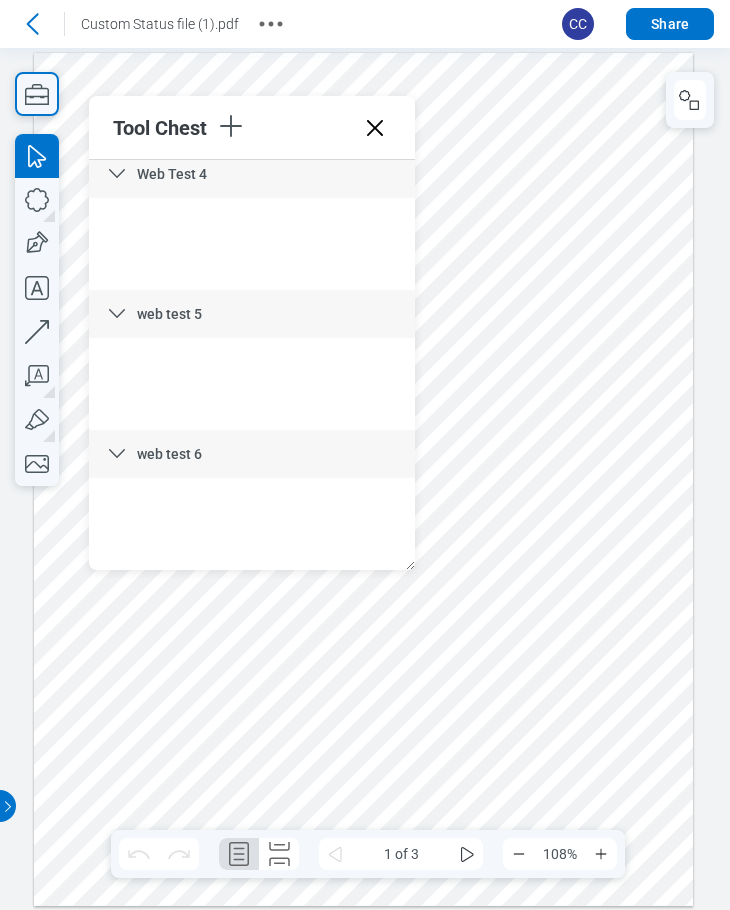 click 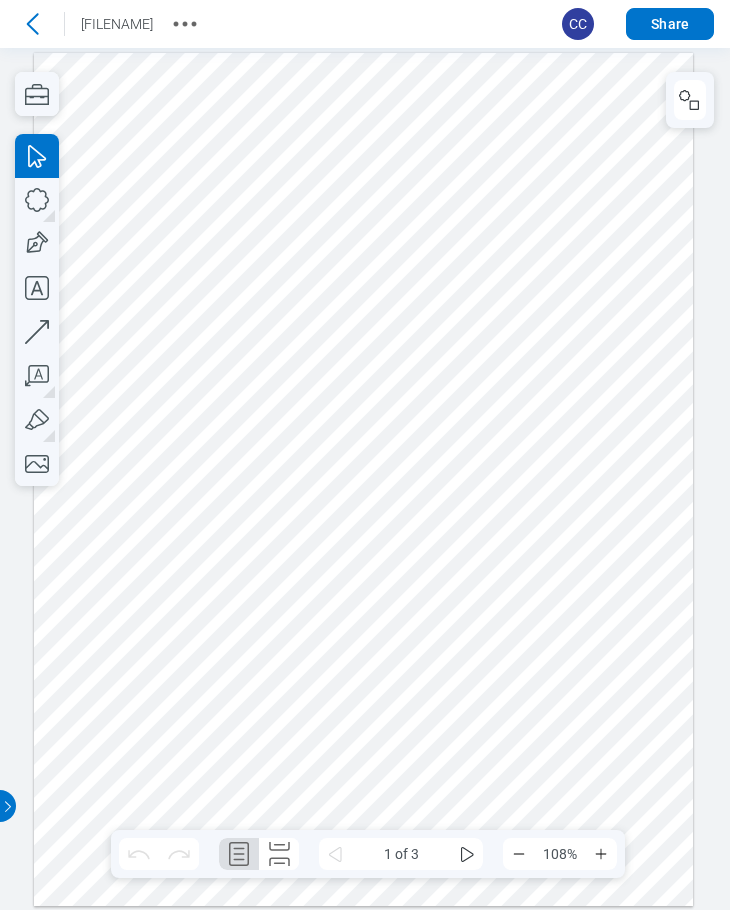 scroll, scrollTop: 0, scrollLeft: 0, axis: both 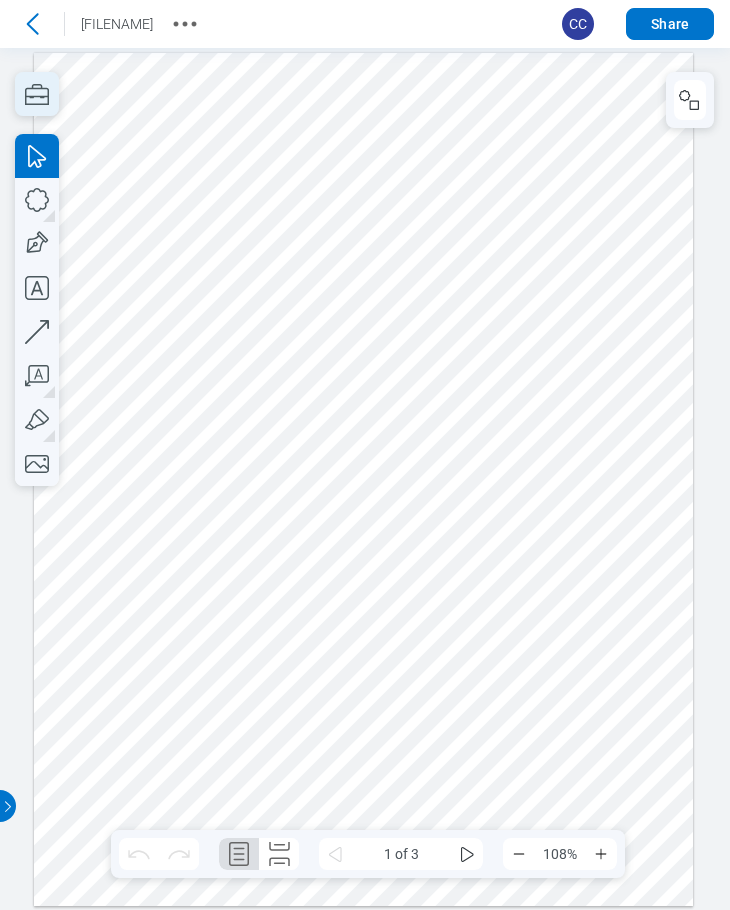 click 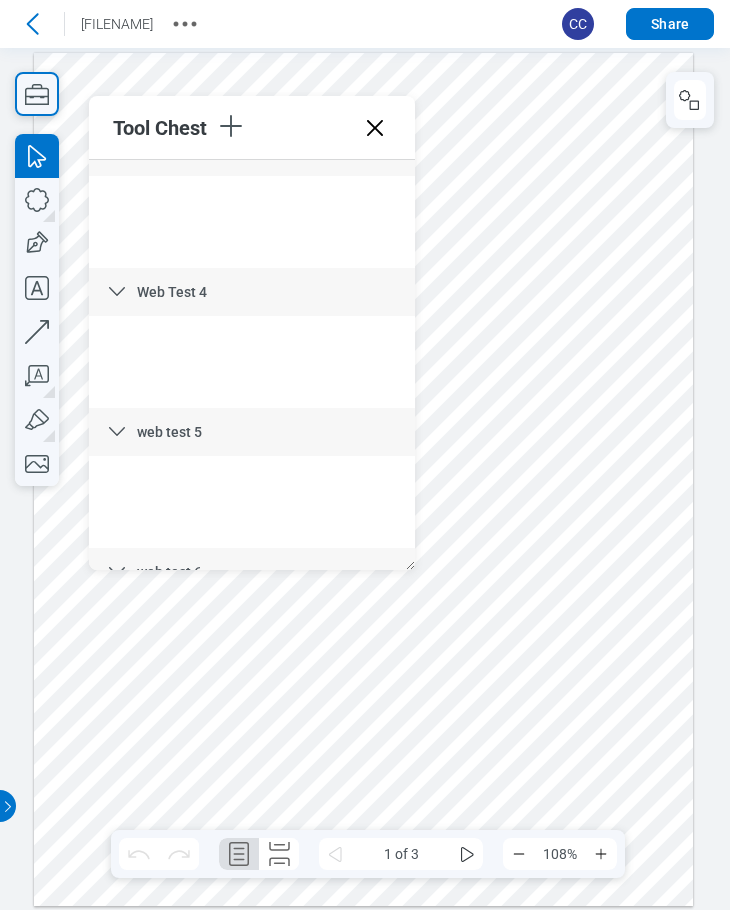 scroll, scrollTop: 662, scrollLeft: 0, axis: vertical 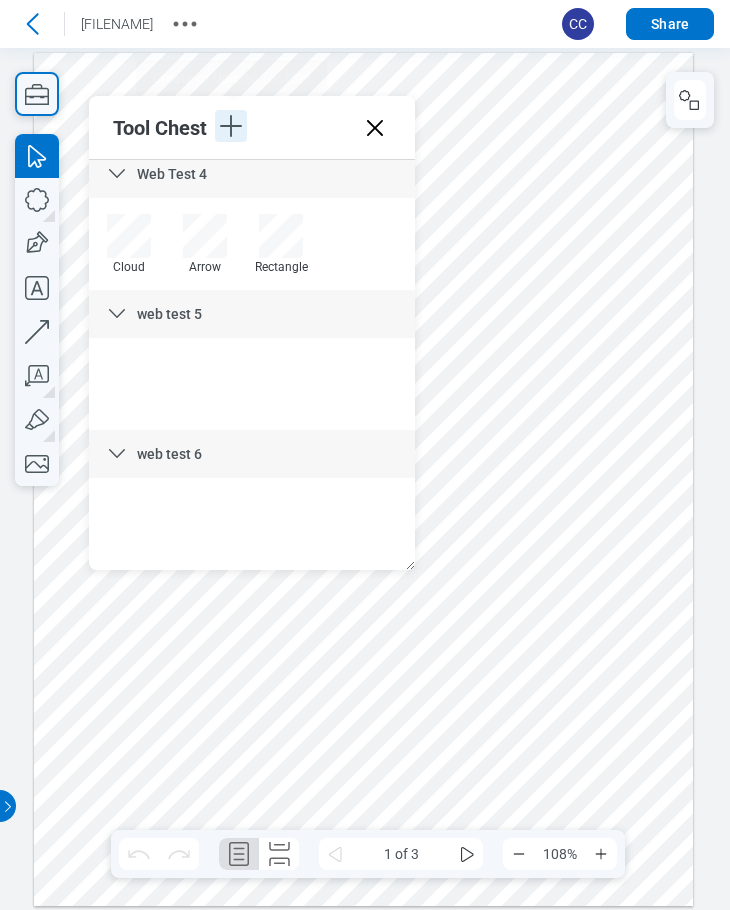 click 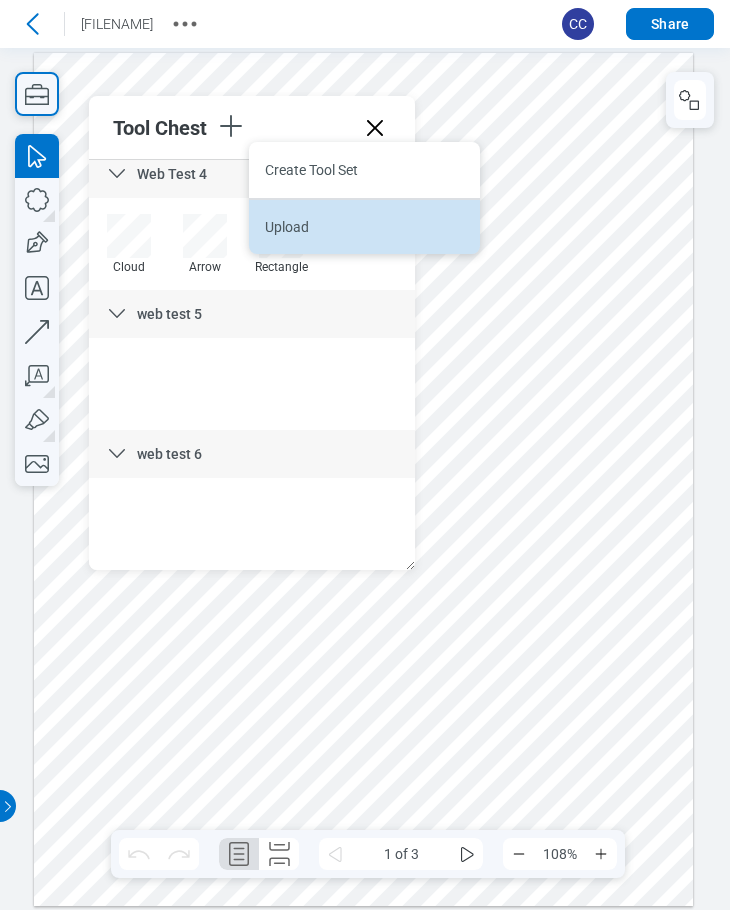 drag, startPoint x: 285, startPoint y: 172, endPoint x: 422, endPoint y: 200, distance: 139.83205 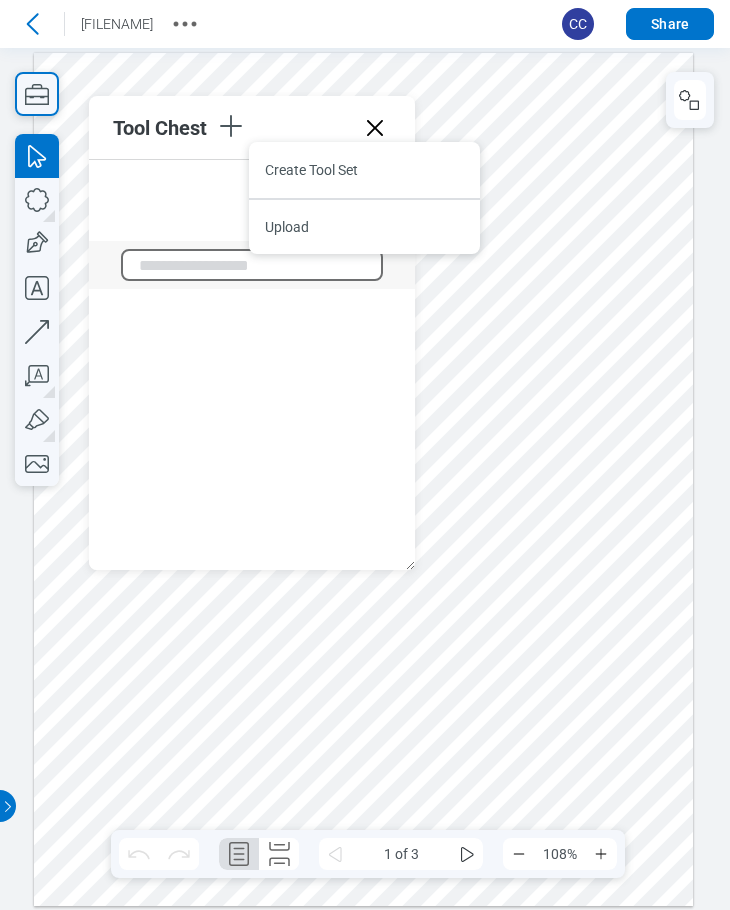 scroll, scrollTop: 1132, scrollLeft: 0, axis: vertical 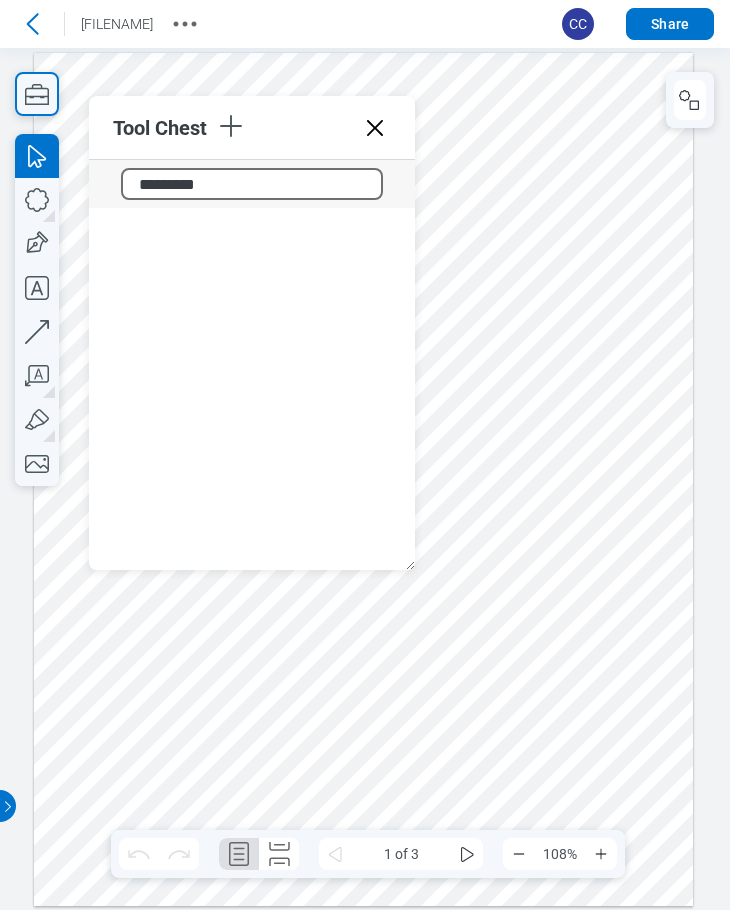 type on "**********" 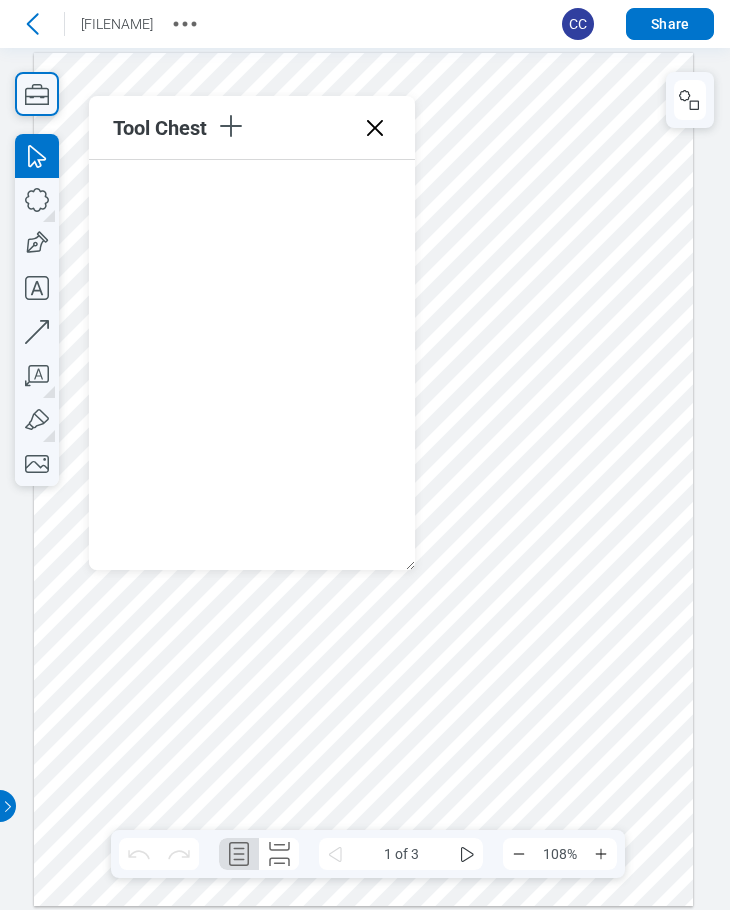 scroll, scrollTop: 0, scrollLeft: 0, axis: both 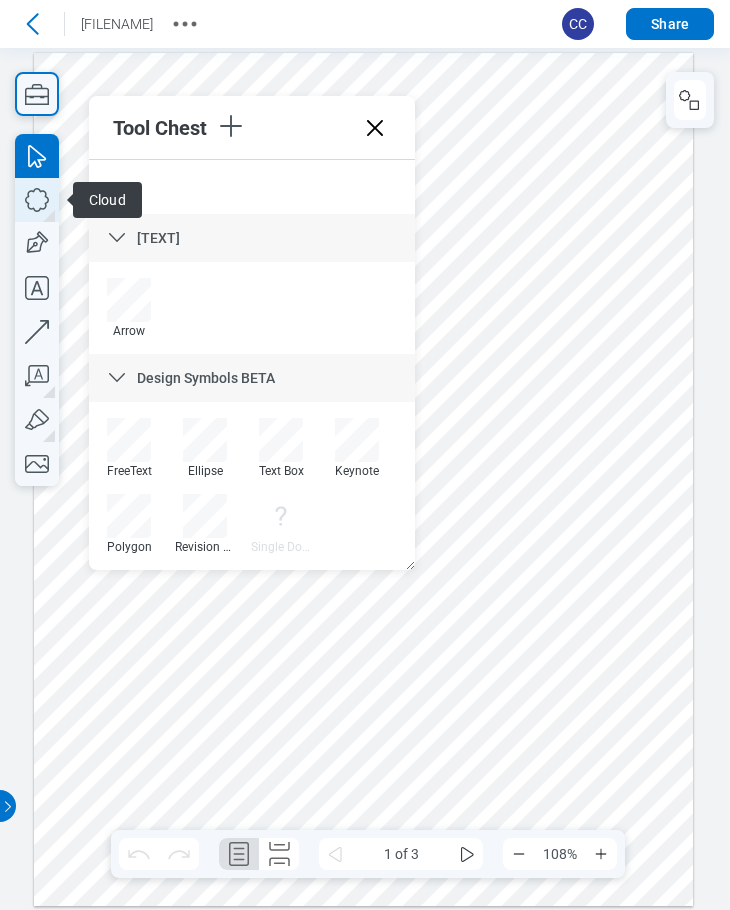 click 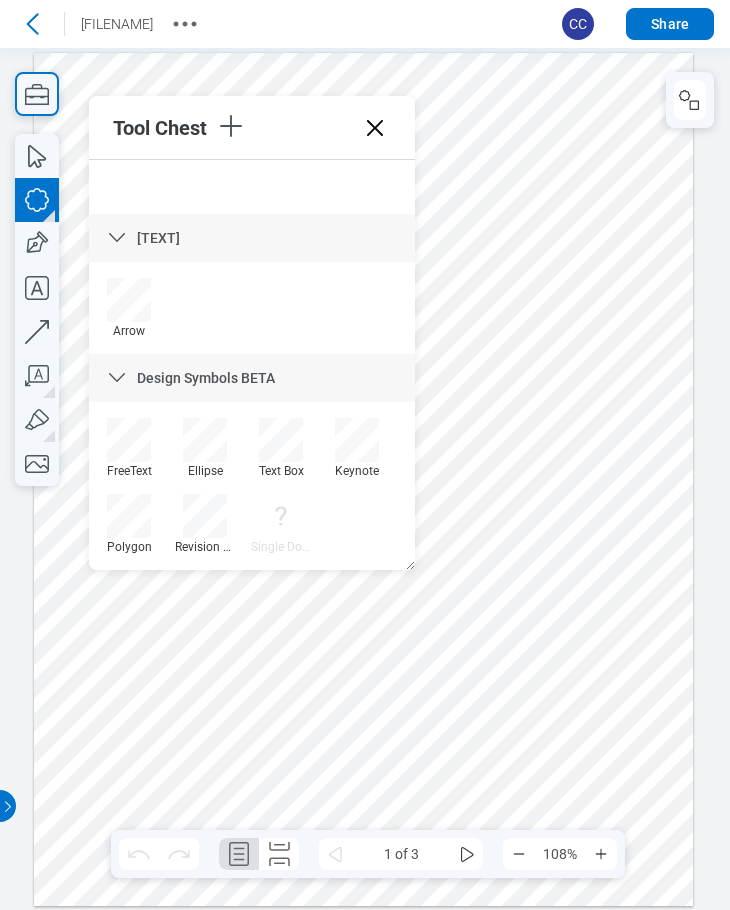 drag, startPoint x: 498, startPoint y: 684, endPoint x: 582, endPoint y: 749, distance: 106.21205 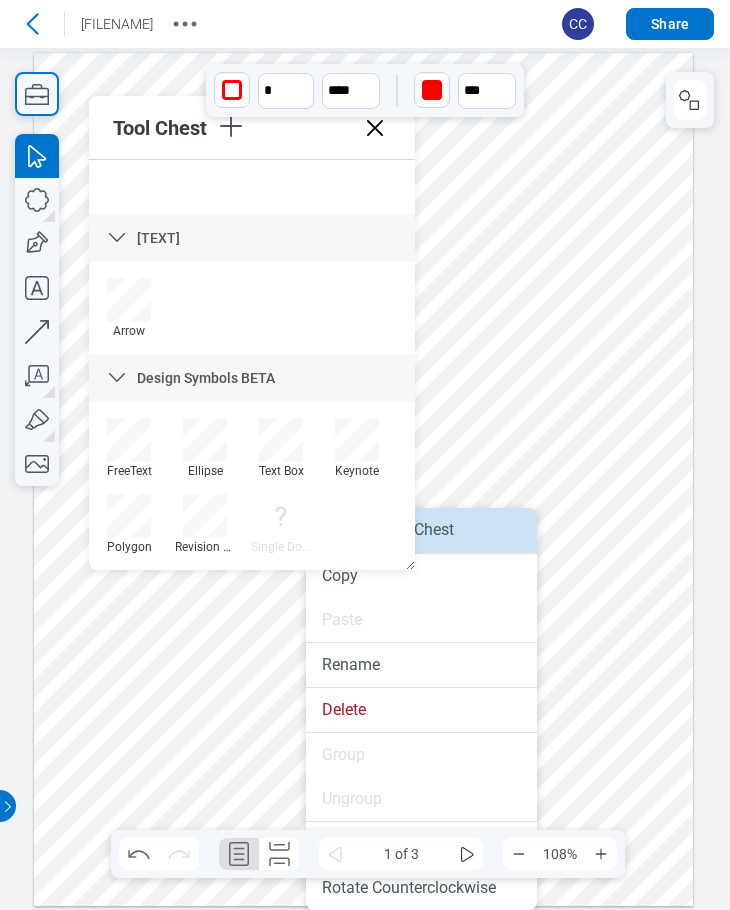 click on "Save to Tool Chest" at bounding box center [421, 530] 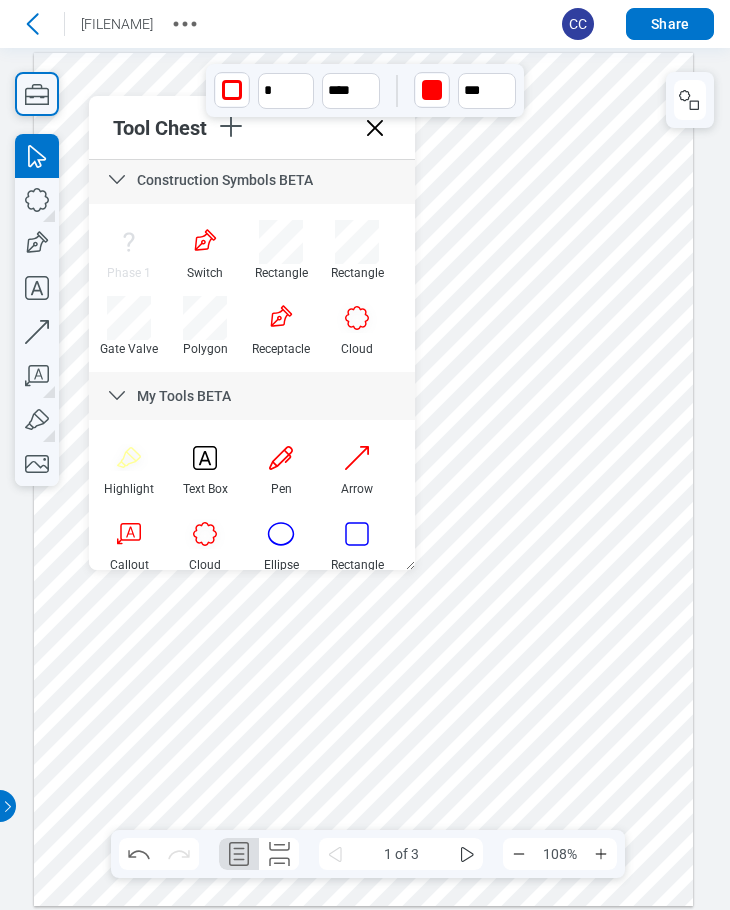 scroll, scrollTop: 0, scrollLeft: 0, axis: both 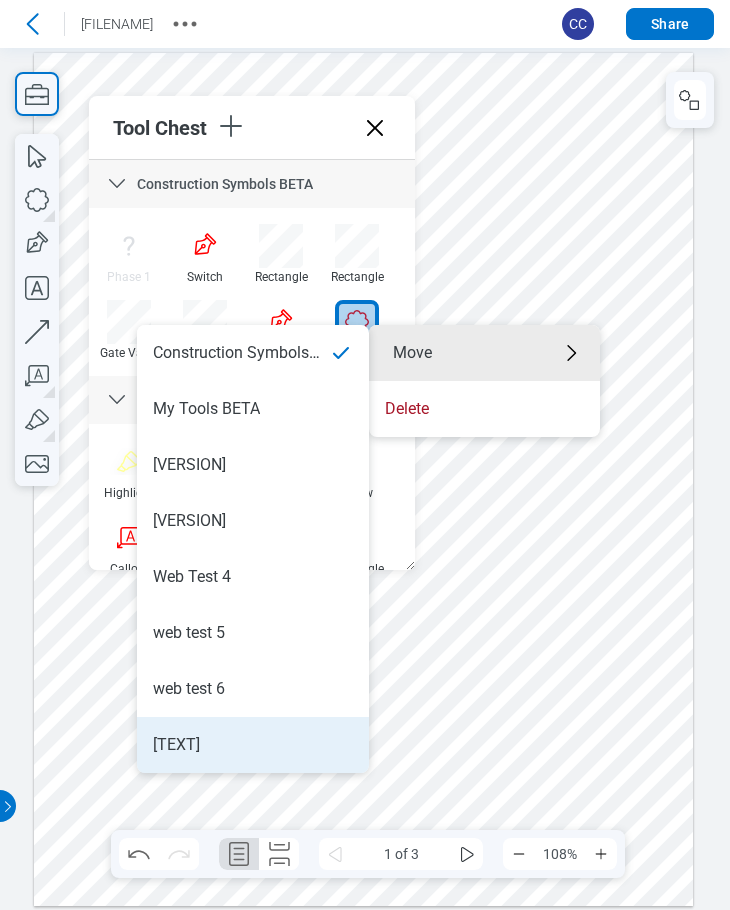 drag, startPoint x: 214, startPoint y: 747, endPoint x: 229, endPoint y: 695, distance: 54.120235 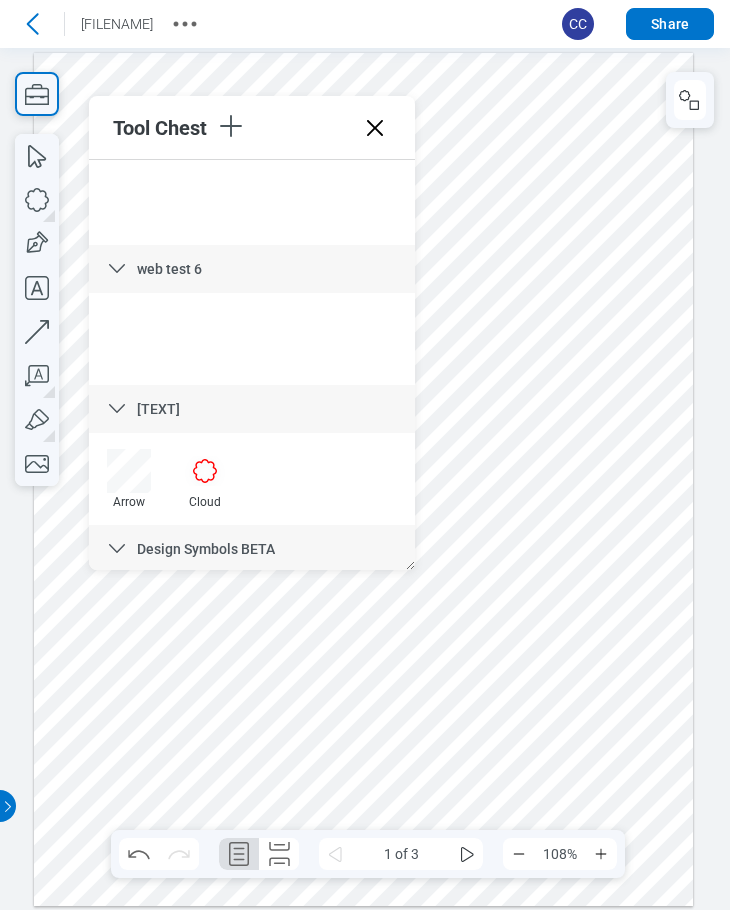 scroll, scrollTop: 967, scrollLeft: 0, axis: vertical 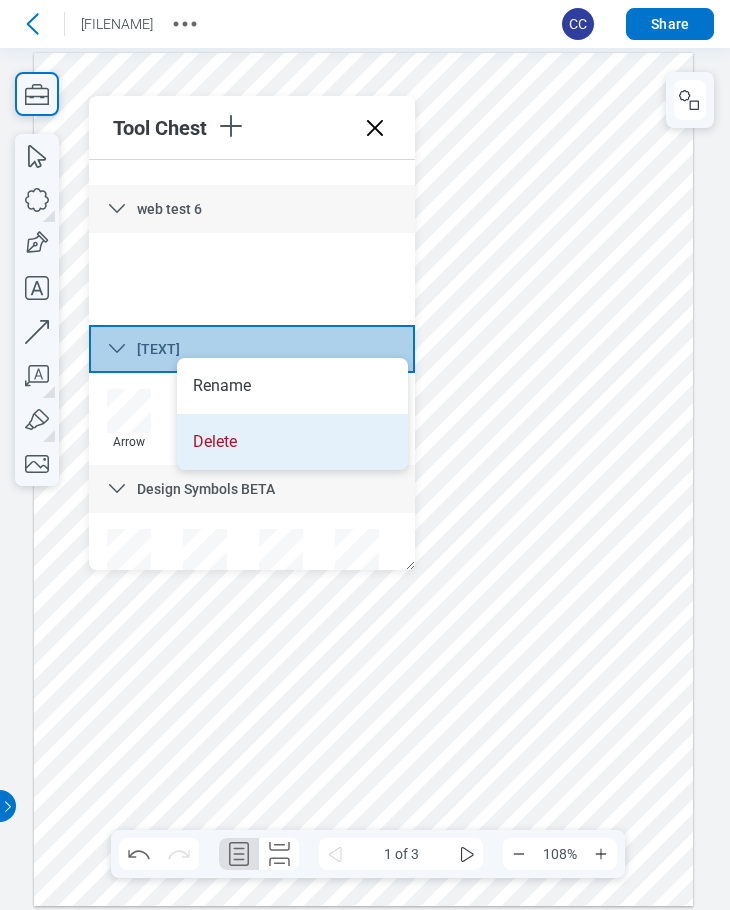 click on "Delete" at bounding box center (292, 442) 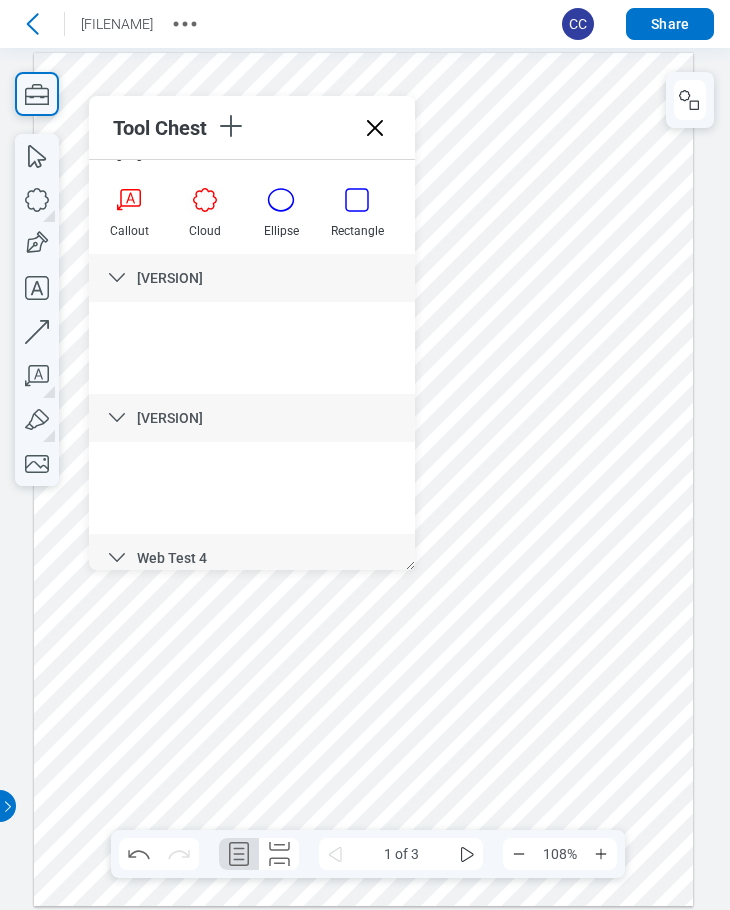 scroll, scrollTop: 0, scrollLeft: 0, axis: both 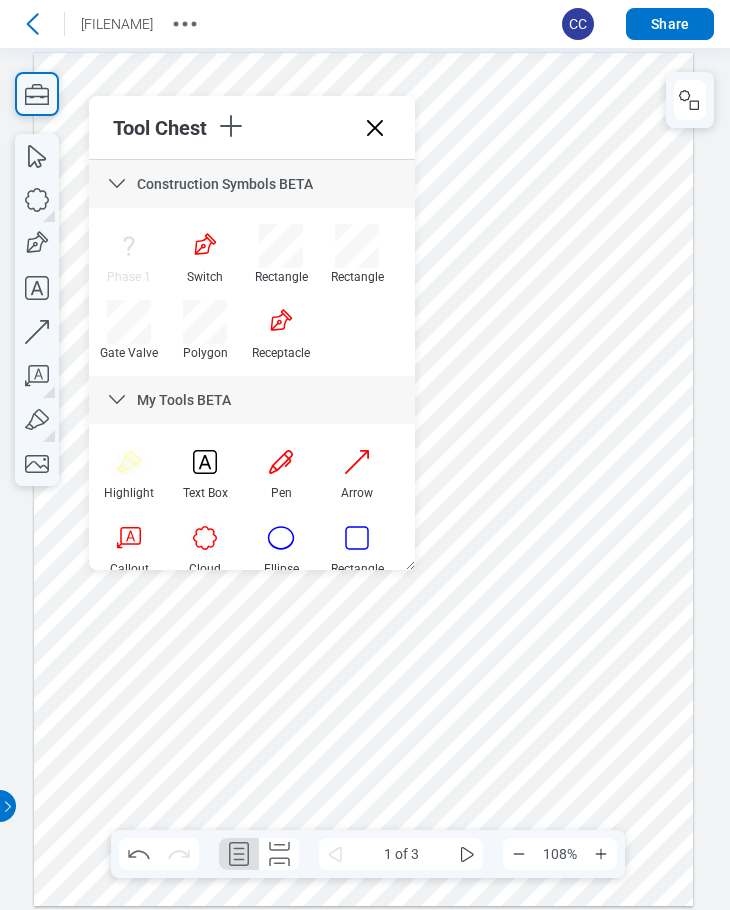 drag, startPoint x: 403, startPoint y: 286, endPoint x: 422, endPoint y: 215, distance: 73.4983 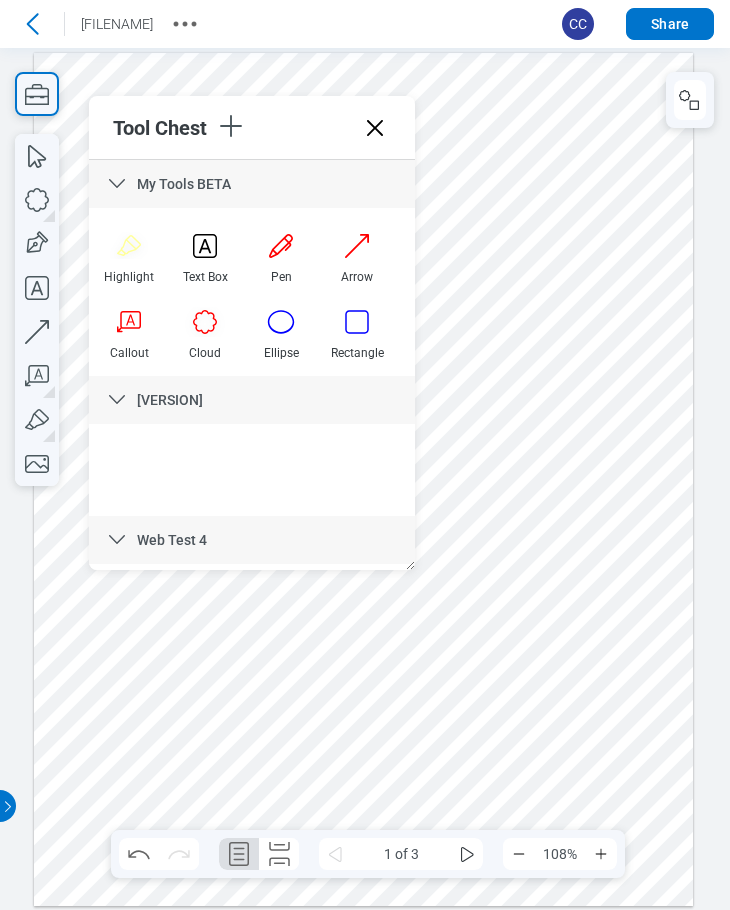 scroll, scrollTop: 258, scrollLeft: 0, axis: vertical 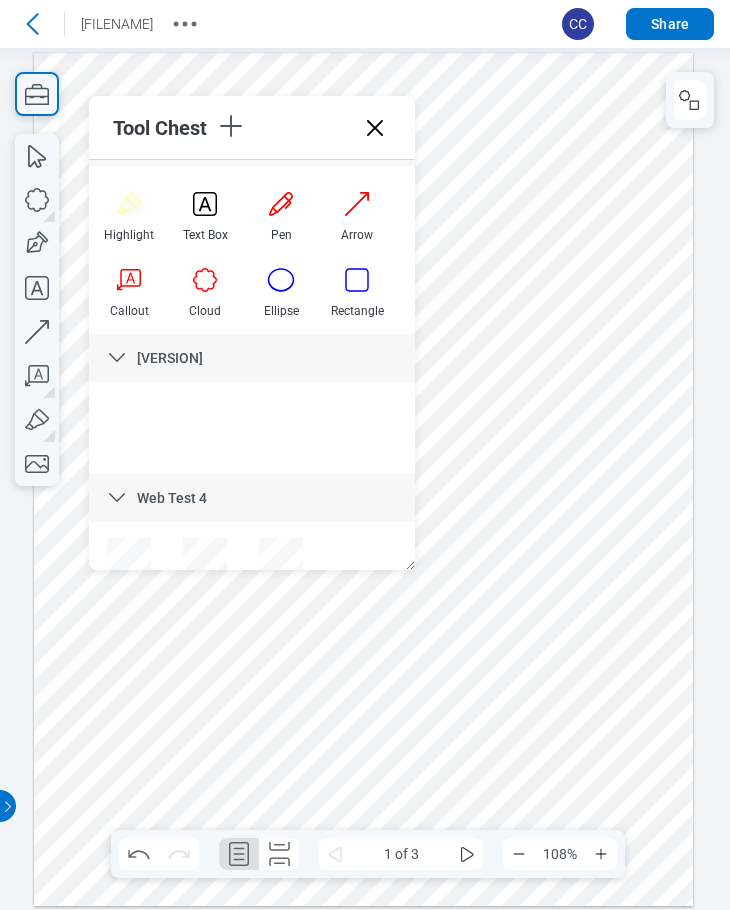 drag, startPoint x: 268, startPoint y: 696, endPoint x: 287, endPoint y: 678, distance: 26.172504 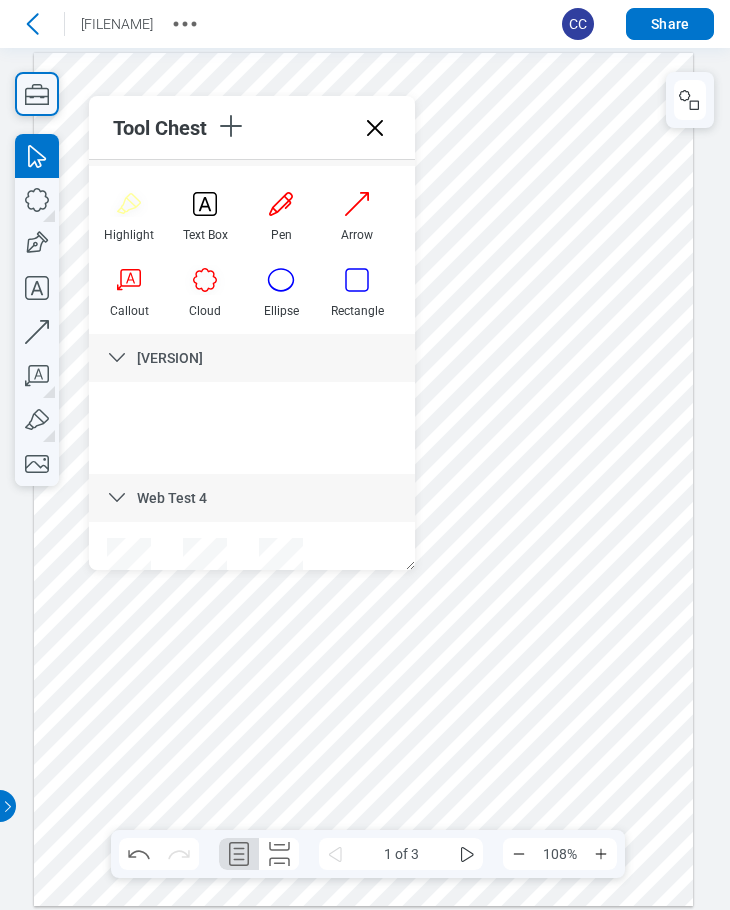 type 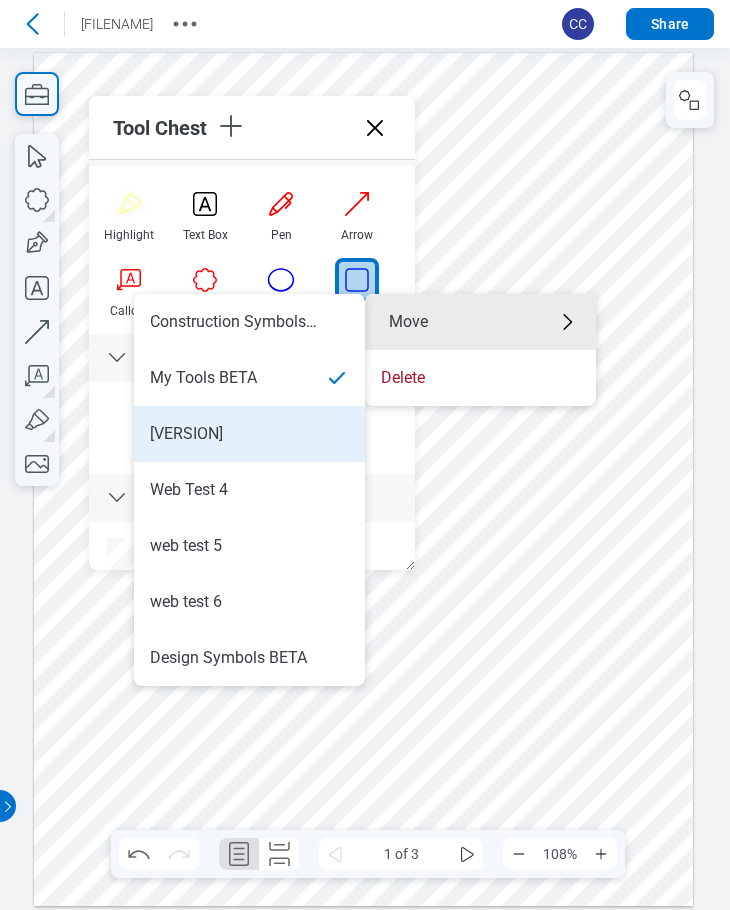 click on "test 3.0" at bounding box center (249, 434) 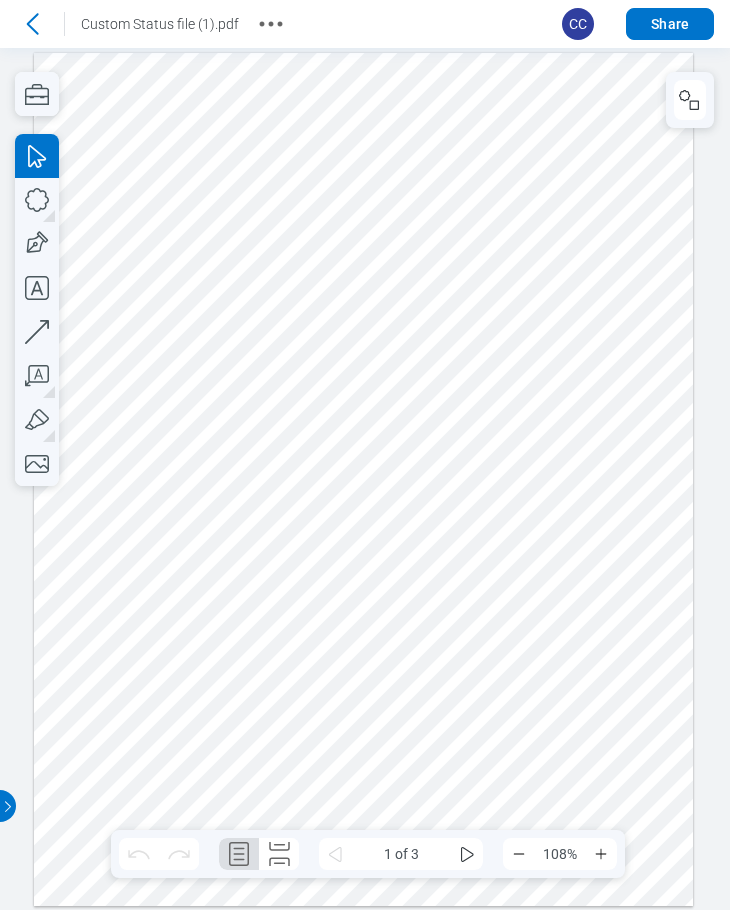scroll, scrollTop: 0, scrollLeft: 0, axis: both 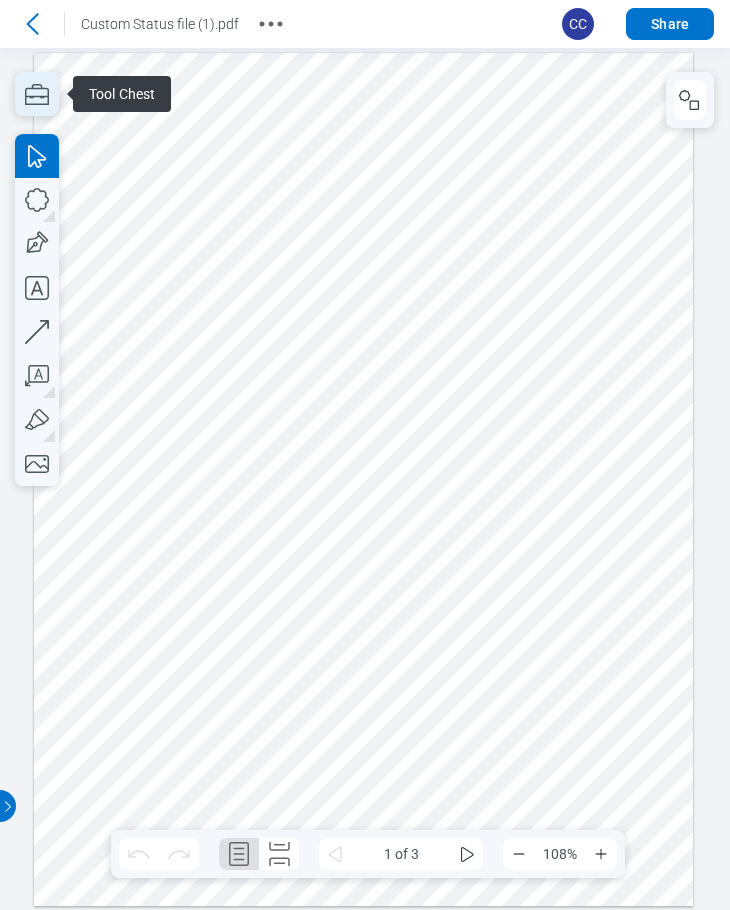 click 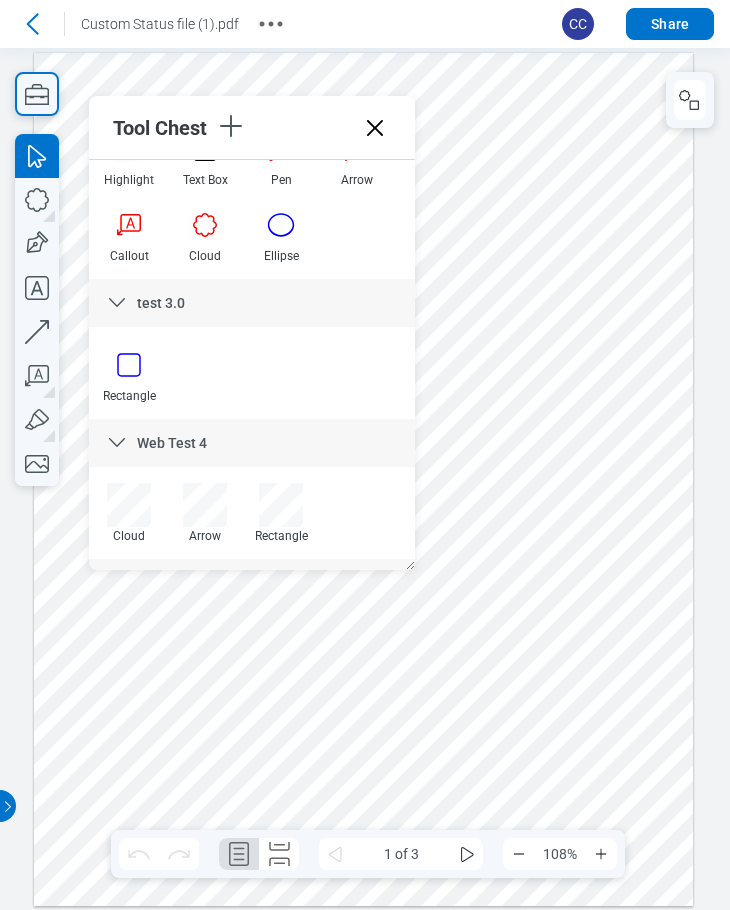 scroll, scrollTop: 330, scrollLeft: 0, axis: vertical 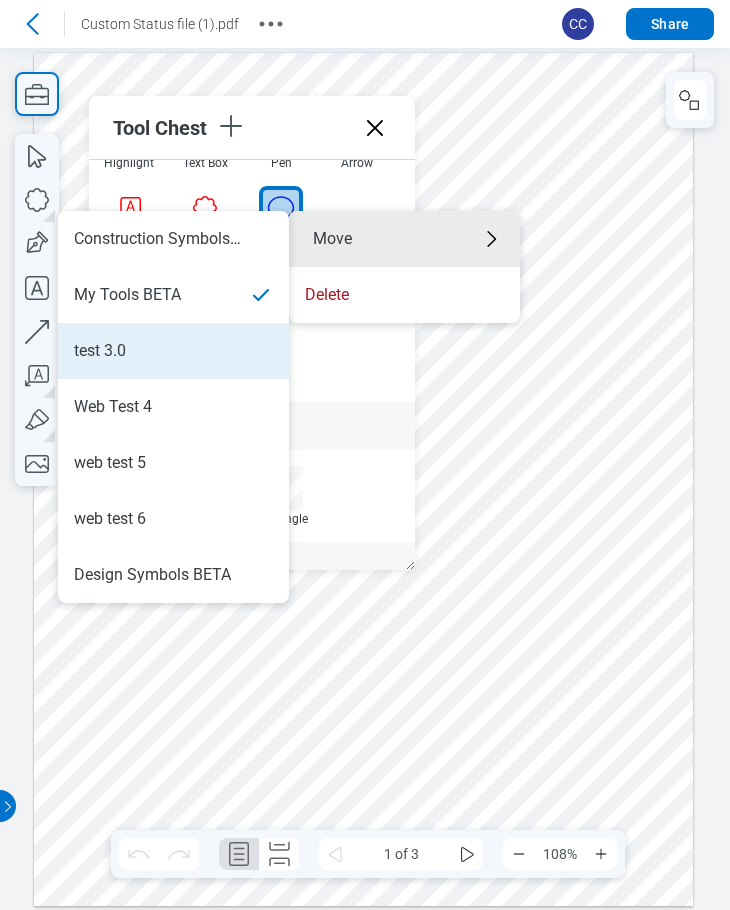 click on "test 3.0" at bounding box center [173, 351] 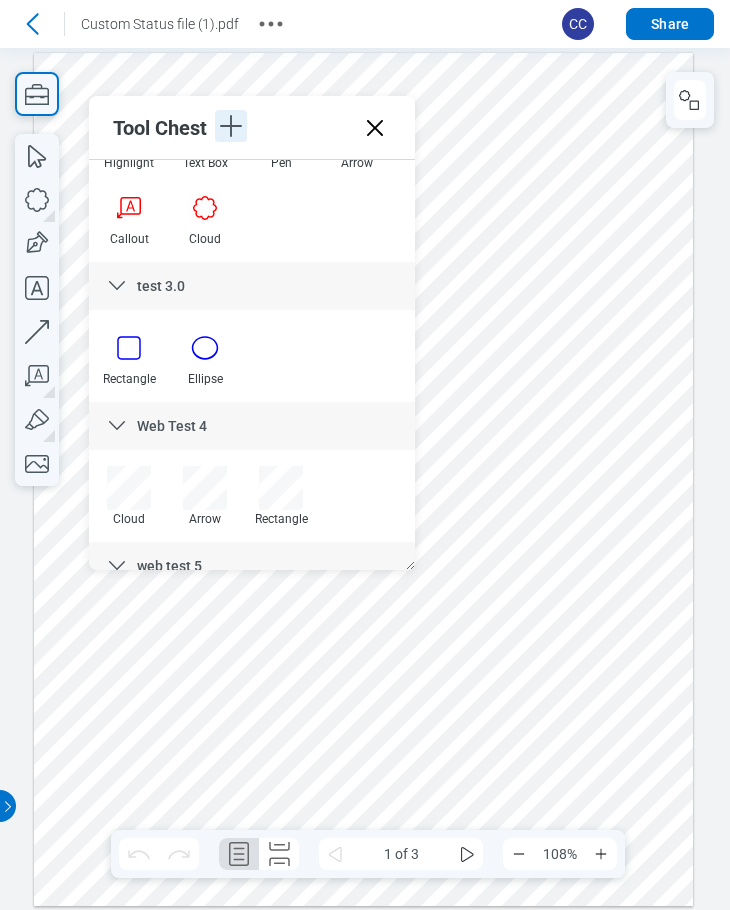 click 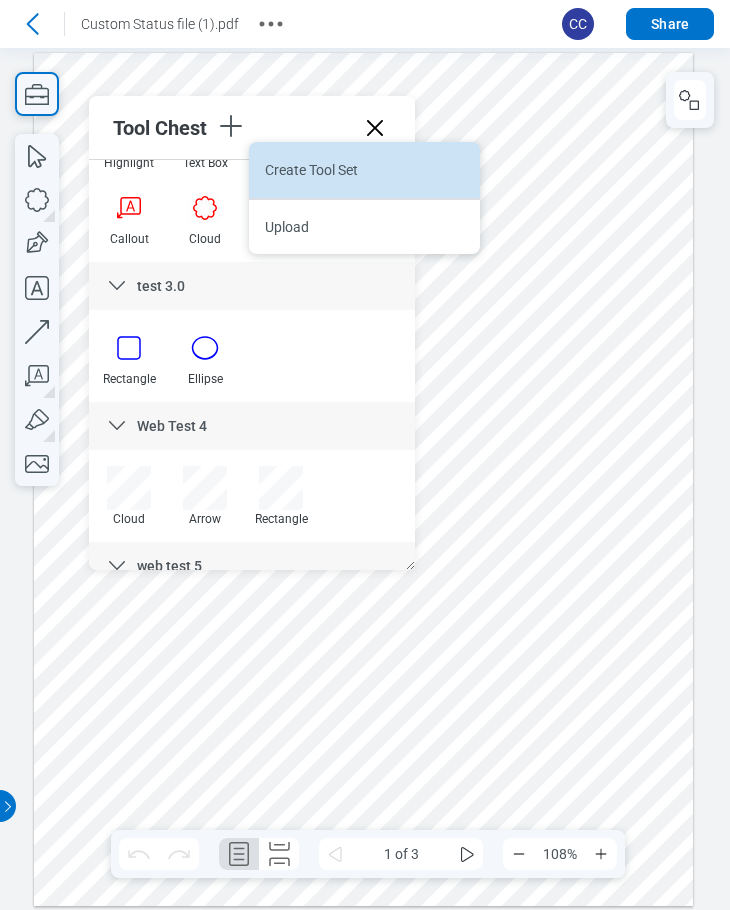 click on "Create Tool Set" at bounding box center [364, 170] 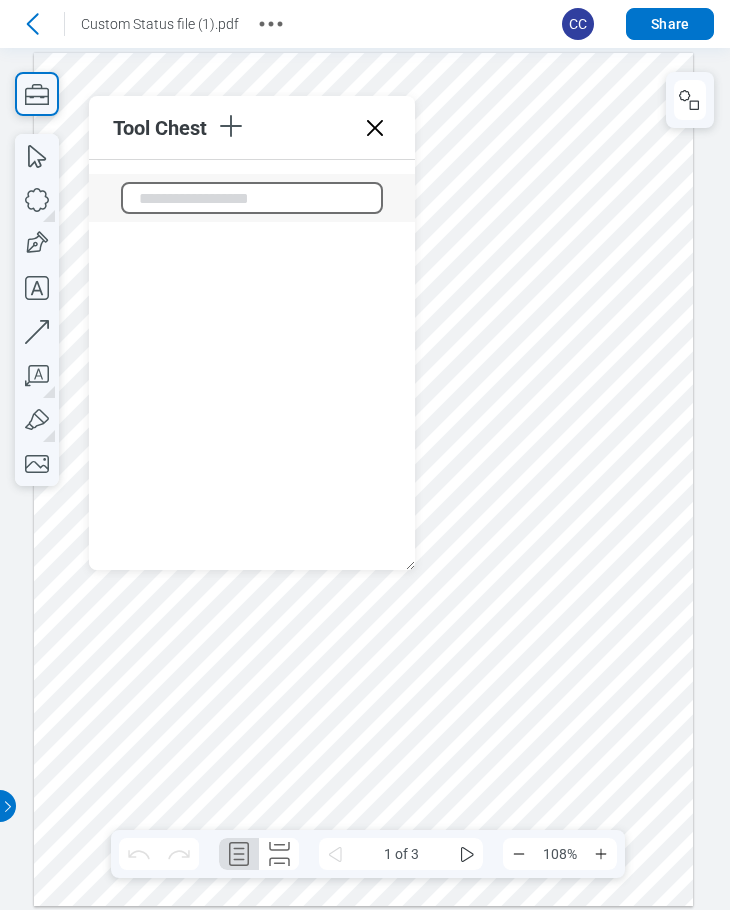 scroll, scrollTop: 1208, scrollLeft: 0, axis: vertical 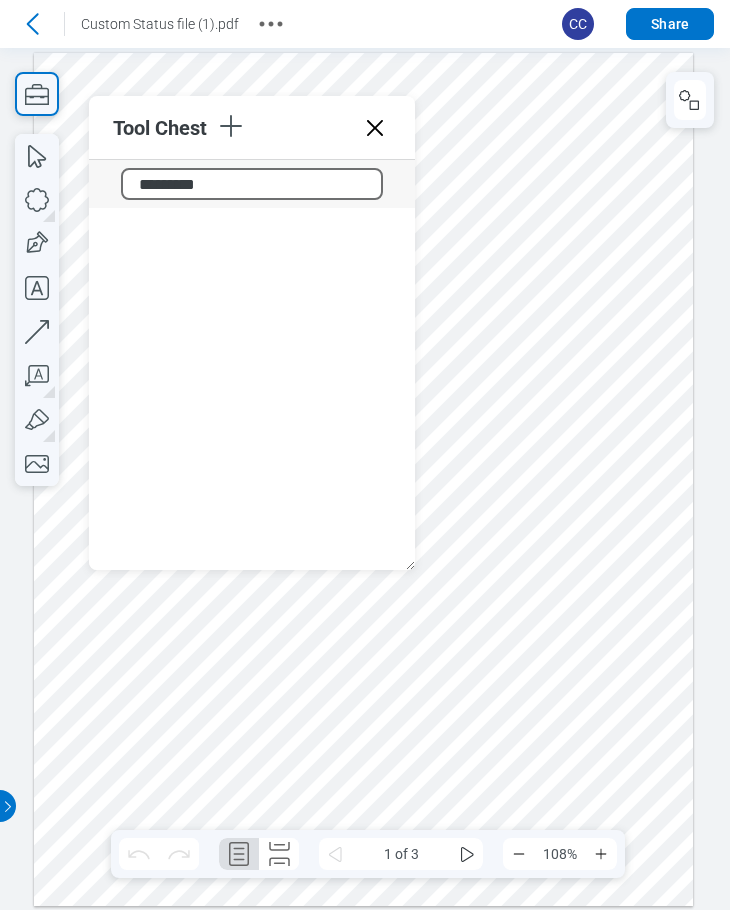 type on "**********" 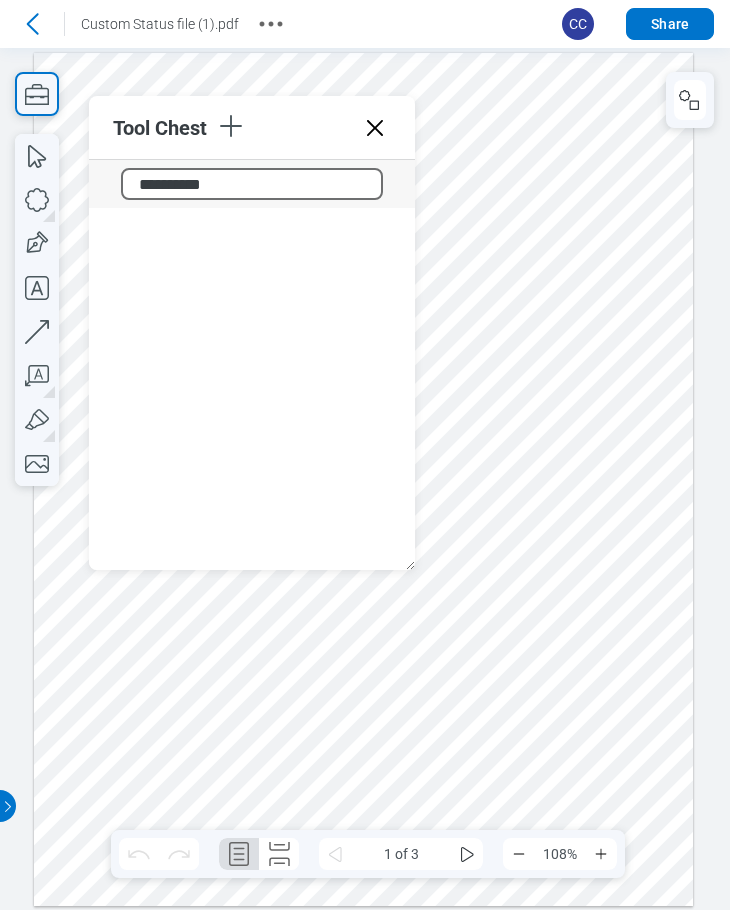 scroll, scrollTop: 938, scrollLeft: 0, axis: vertical 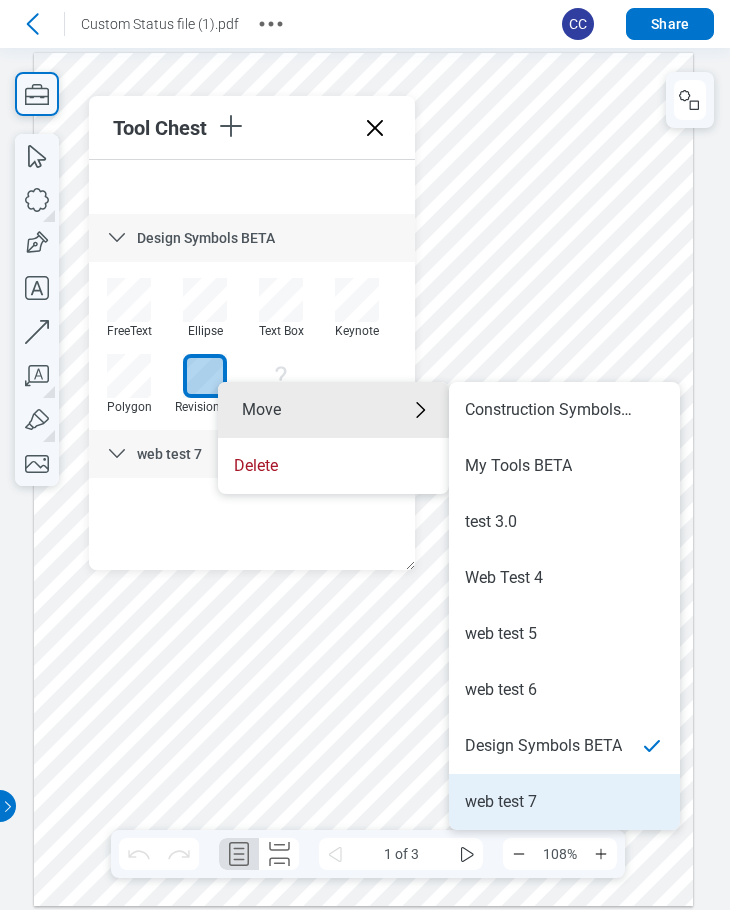 drag, startPoint x: 504, startPoint y: 802, endPoint x: 606, endPoint y: 745, distance: 116.846054 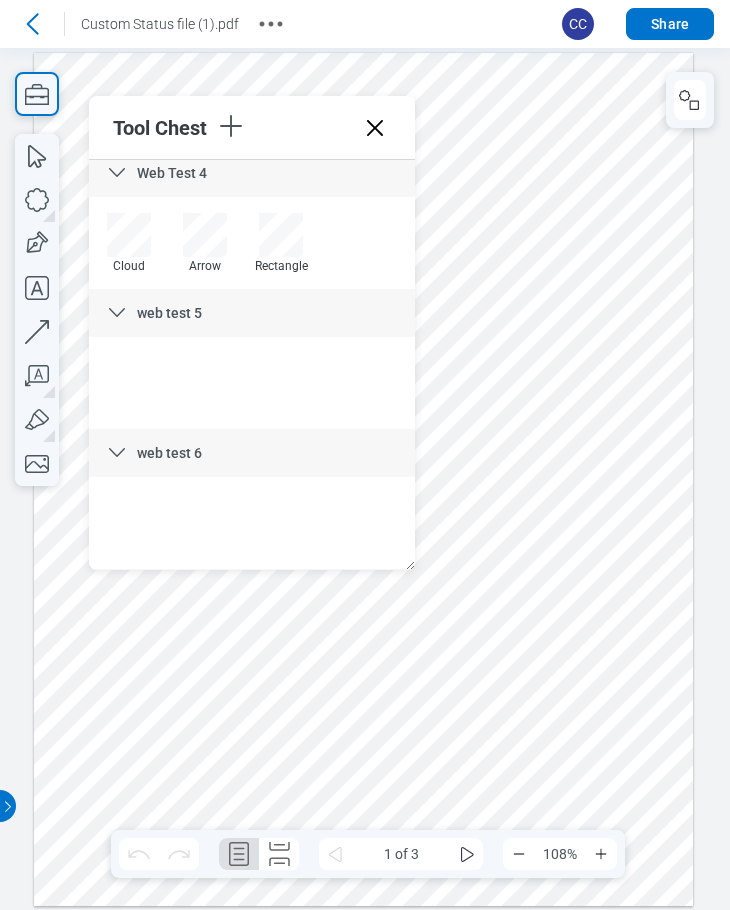 scroll, scrollTop: 538, scrollLeft: 0, axis: vertical 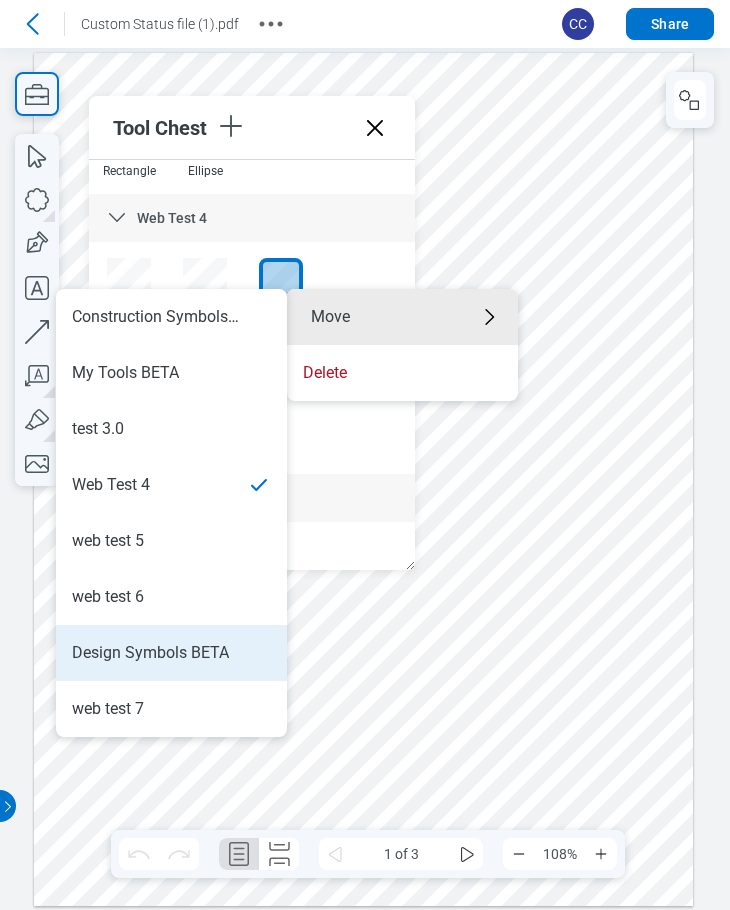click on "Design Symbols BETA" at bounding box center (150, 653) 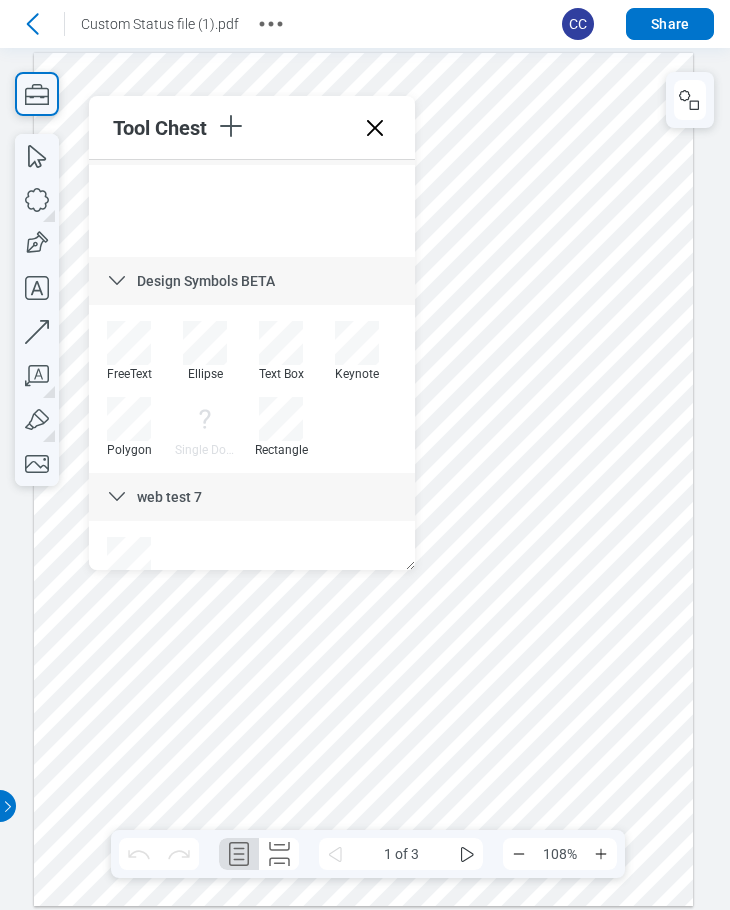 scroll, scrollTop: 902, scrollLeft: 0, axis: vertical 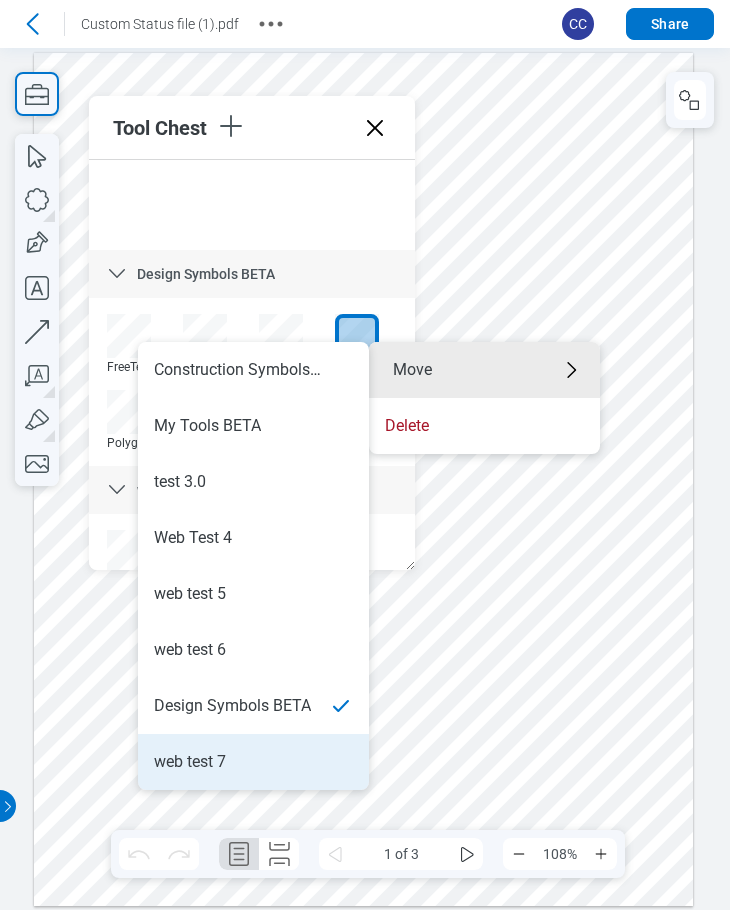 click on "web test 7" at bounding box center [190, 762] 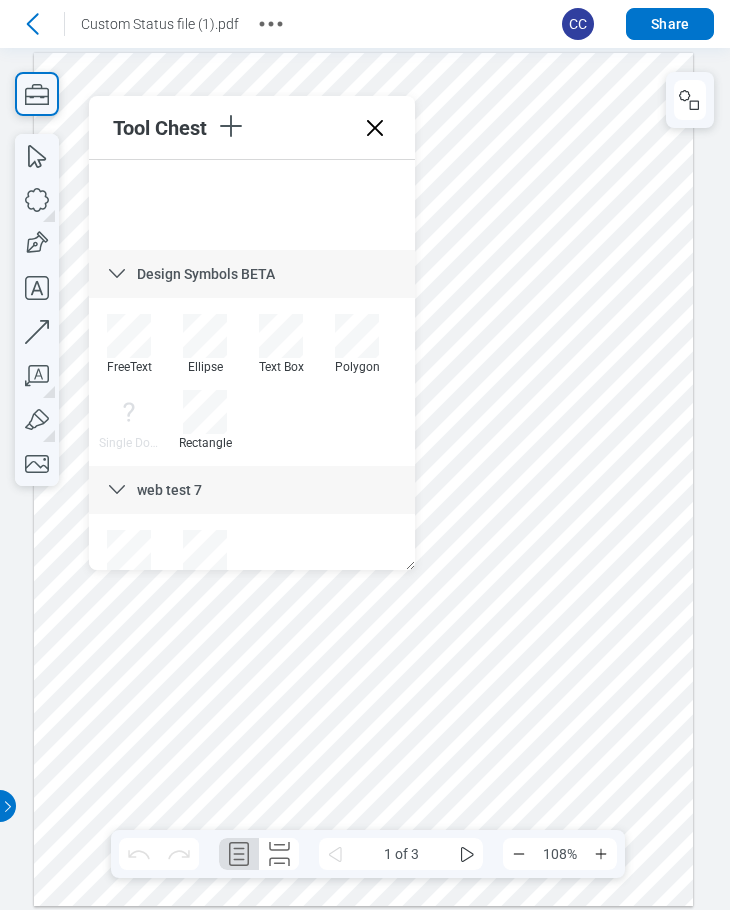 scroll, scrollTop: 0, scrollLeft: 0, axis: both 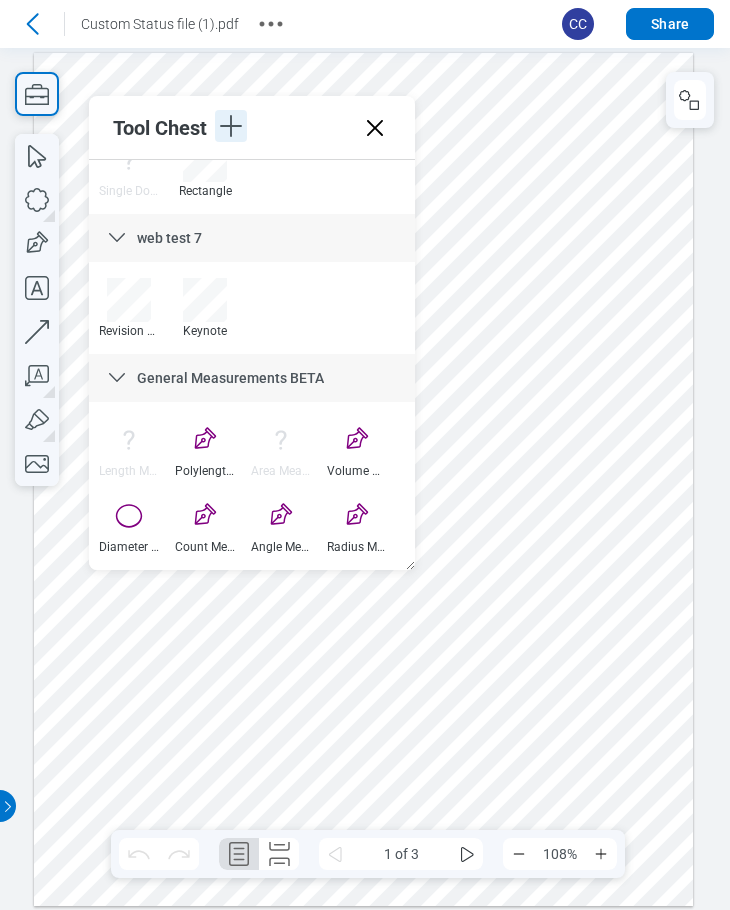 click 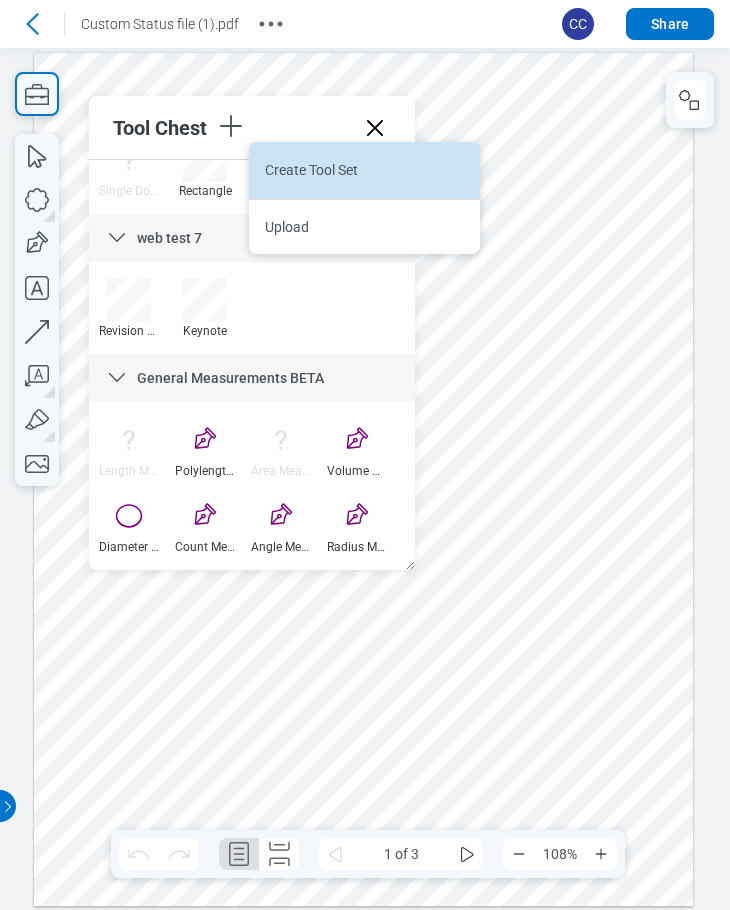 click on "Create Tool Set" at bounding box center (364, 170) 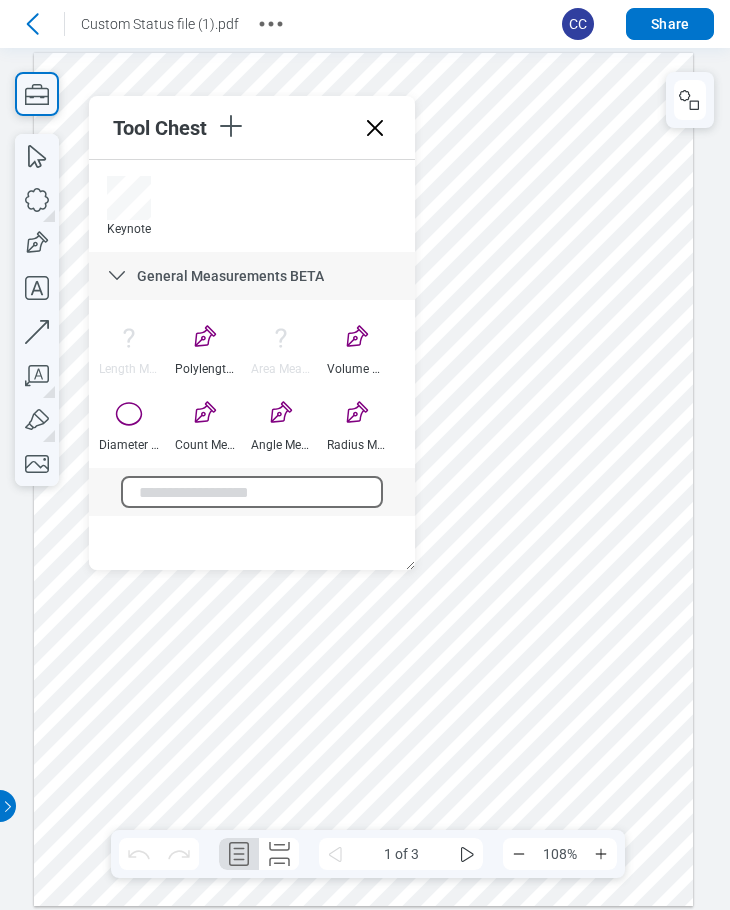 scroll, scrollTop: 1564, scrollLeft: 0, axis: vertical 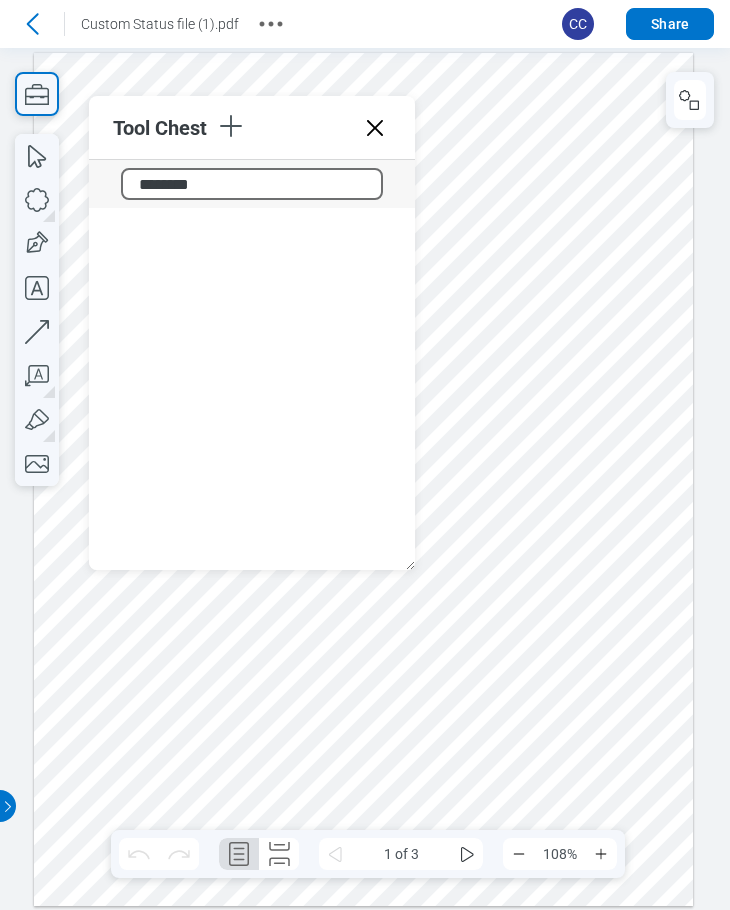 type on "*********" 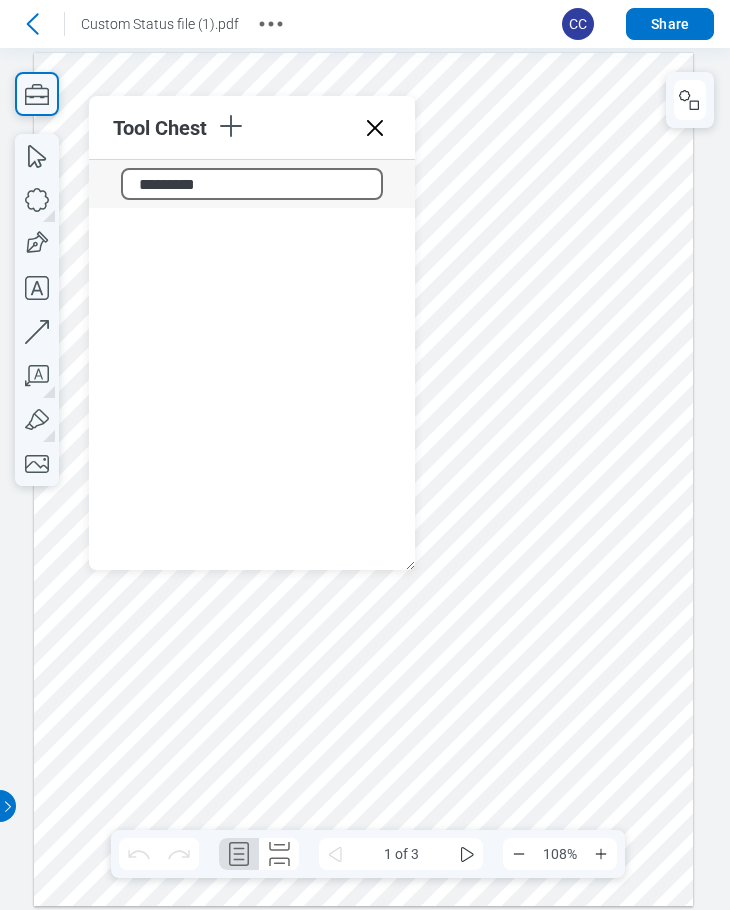 scroll, scrollTop: 1294, scrollLeft: 0, axis: vertical 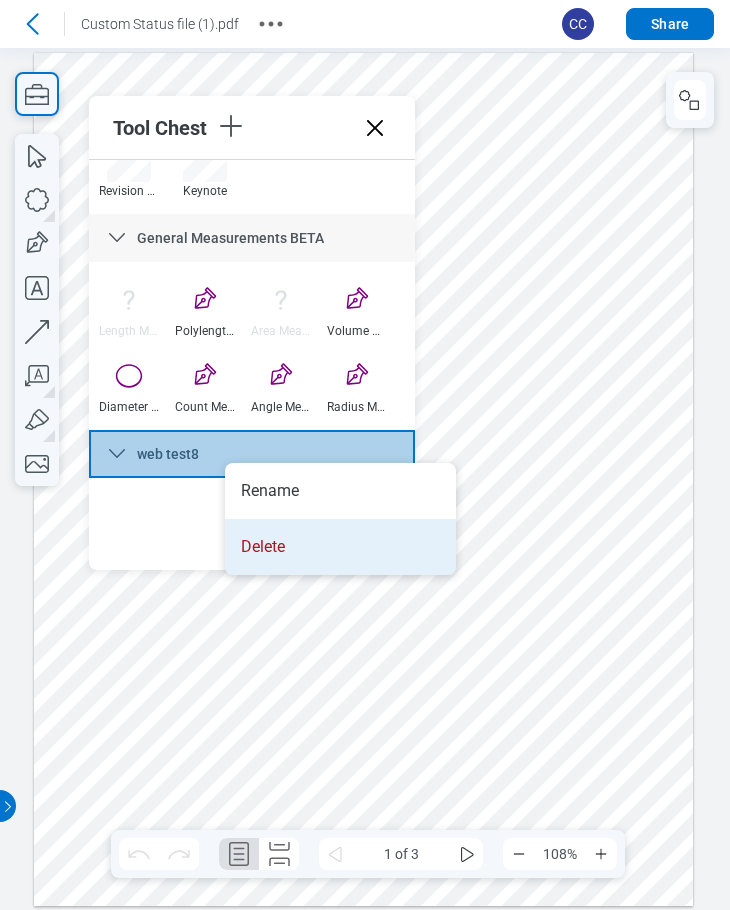 click on "Delete" at bounding box center [340, 547] 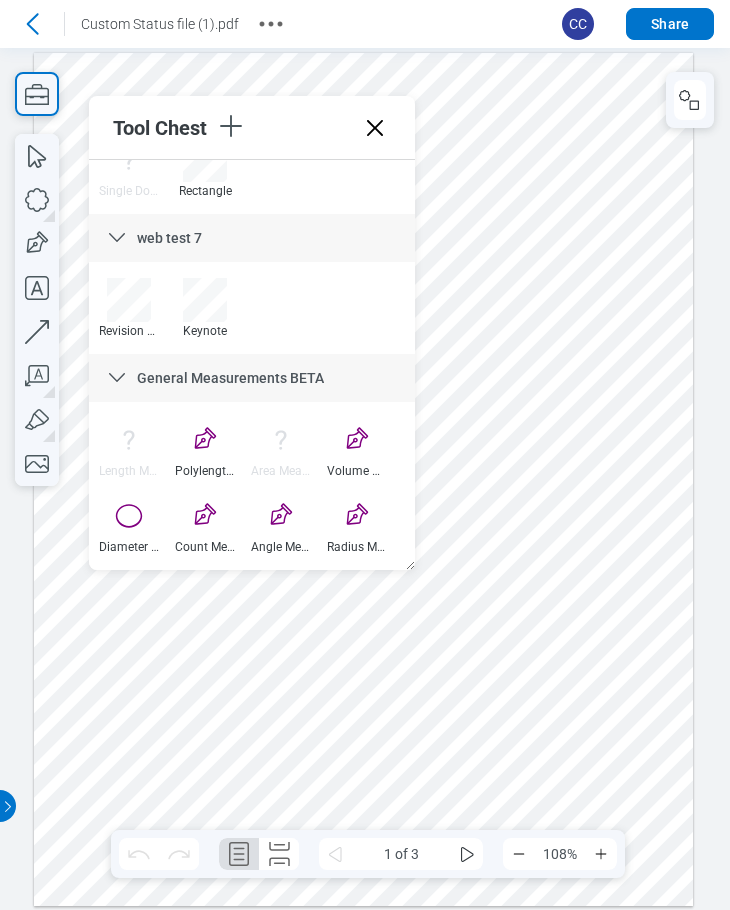 scroll, scrollTop: 0, scrollLeft: 0, axis: both 